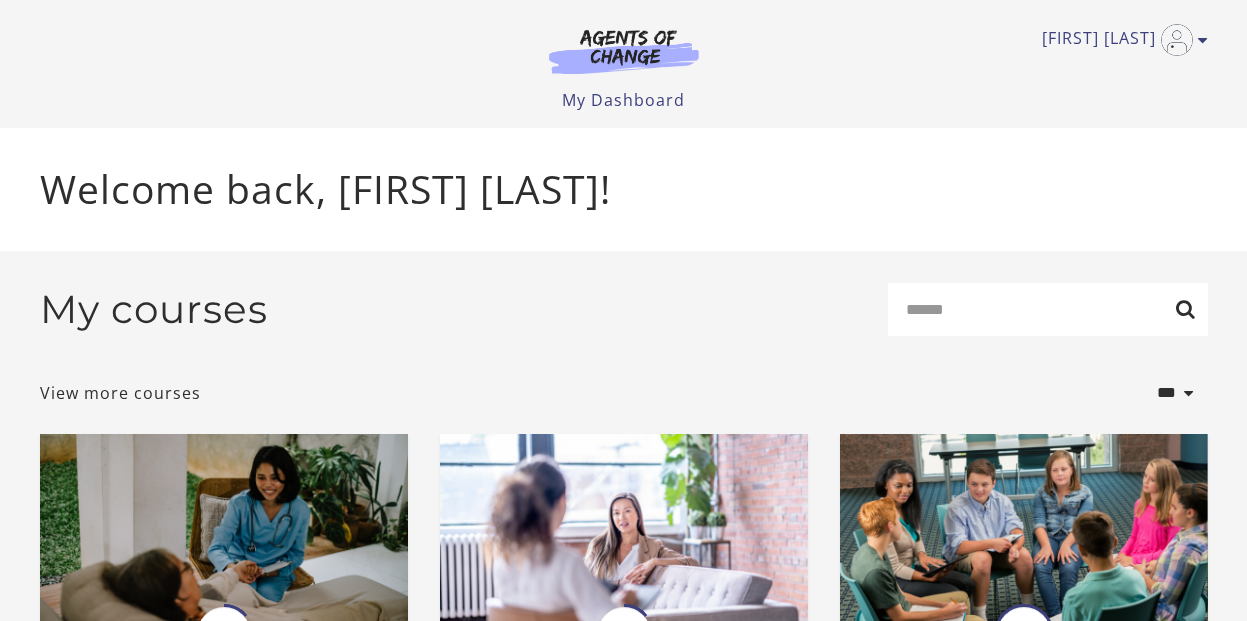 scroll, scrollTop: 0, scrollLeft: 0, axis: both 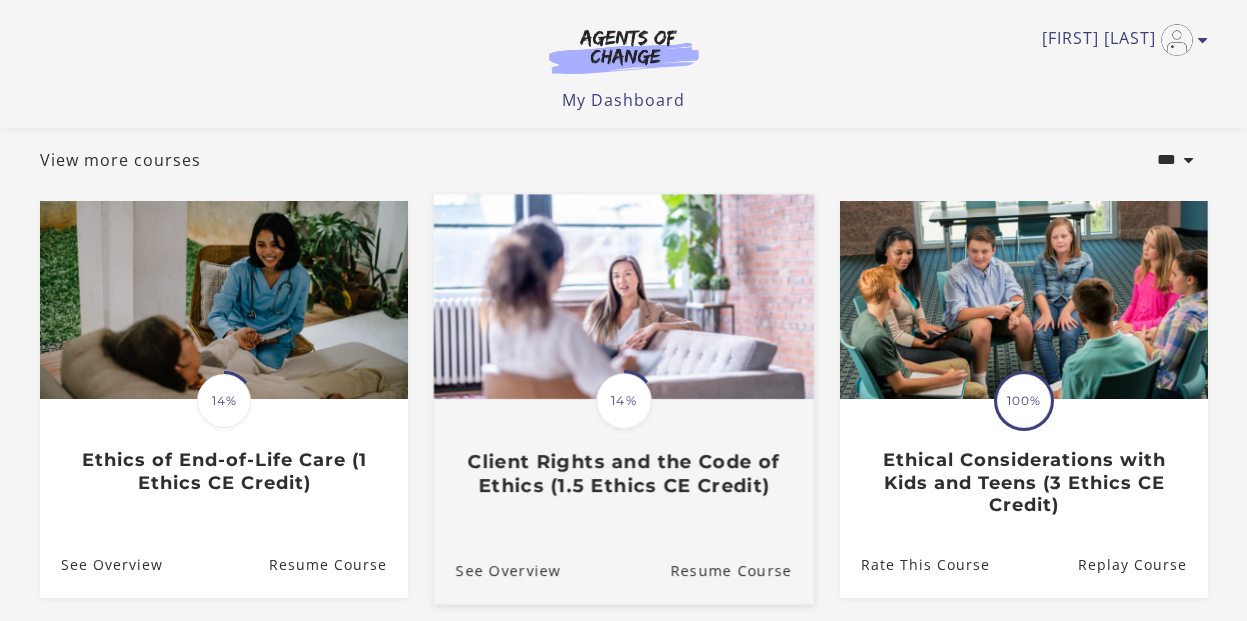 click on "Client Rights and the Code of Ethics (1.5 Ethics CE Credit)" at bounding box center [623, 474] 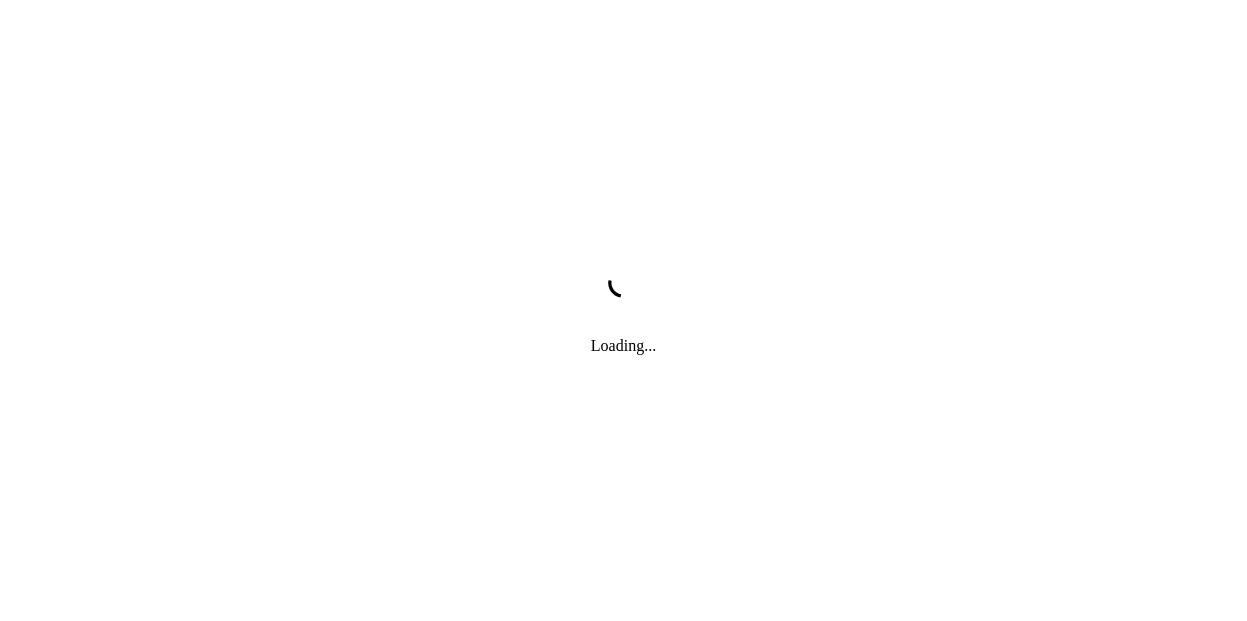scroll, scrollTop: 0, scrollLeft: 0, axis: both 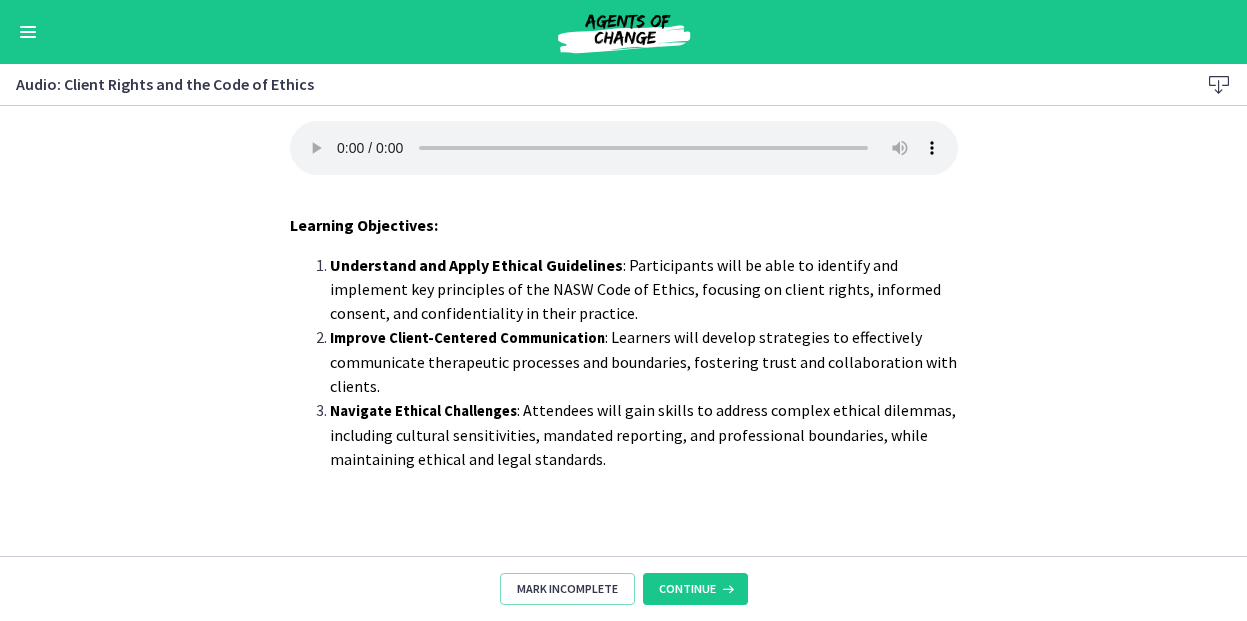 click at bounding box center (28, 32) 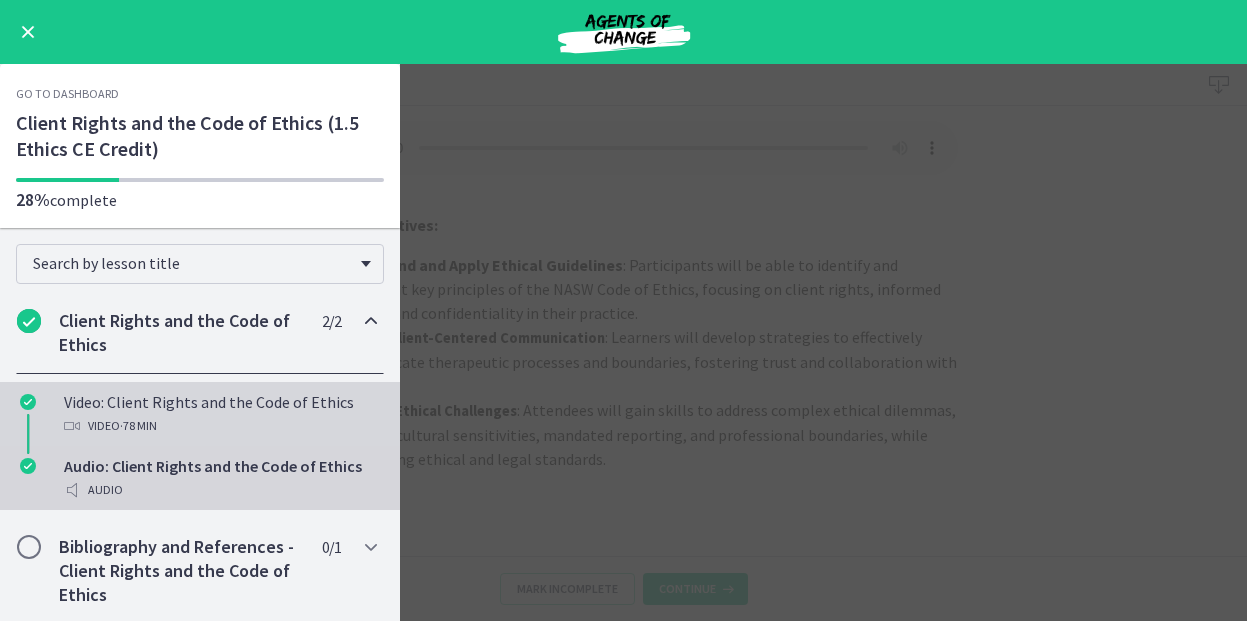 click on "Video: Client Rights and the Code of Ethics
Video
·  78 min" at bounding box center [220, 414] 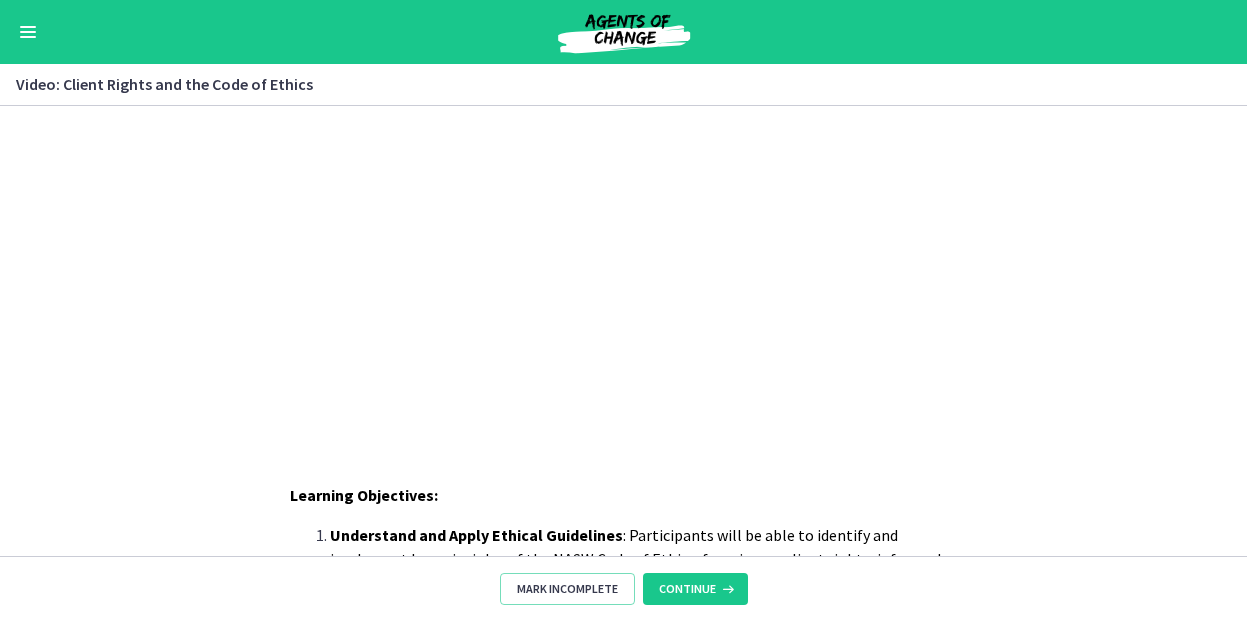 scroll, scrollTop: 0, scrollLeft: 0, axis: both 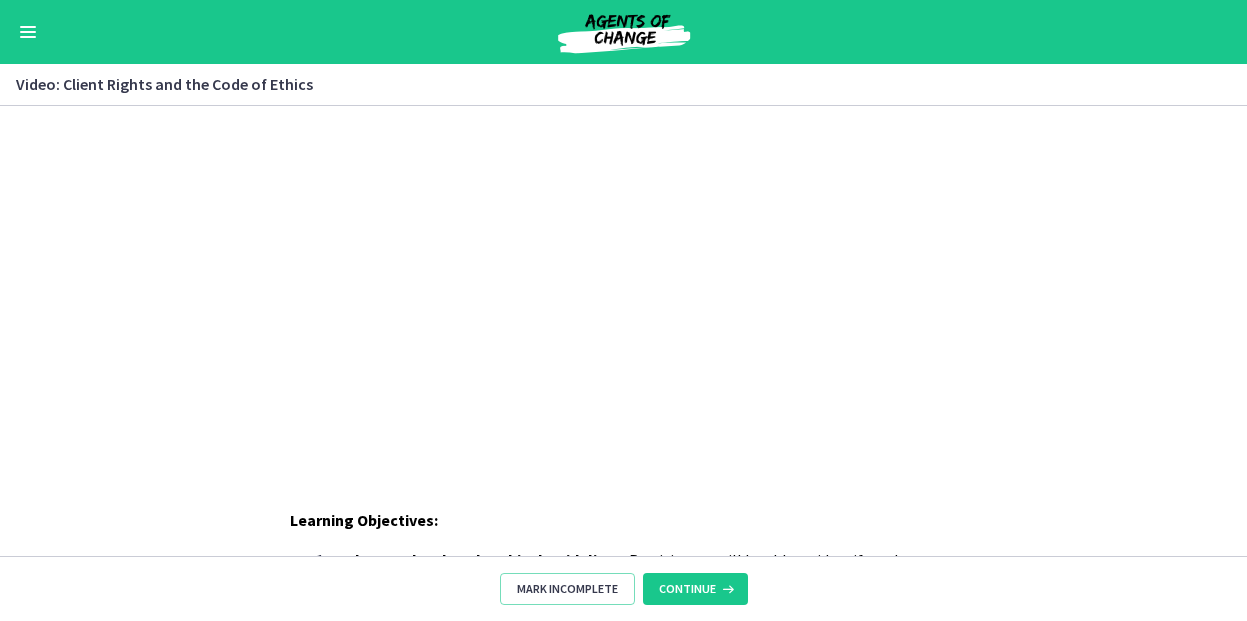 click on "Click for sound
@keyframes VOLUME_SMALL_WAVE_FLASH {
0% { opacity: 0; }
33% { opacity: 1; }
66% { opacity: 1; }
100% { opacity: 0; }
}
@keyframes VOLUME_LARGE_WAVE_FLASH {
0% { opacity: 0; }
33% { opacity: 1; }
66% { opacity: 1; }
100% { opacity: 0; }
}
.volume__small-wave {
animation: VOLUME_SMALL_WAVE_FLASH 2s infinite;
opacity: 0;
}
.volume__large-wave {
animation: VOLUME_LARGE_WAVE_FLASH 2s infinite .3s;
opacity: 0;
}
[TIME] [TIME]" at bounding box center [623, 284] 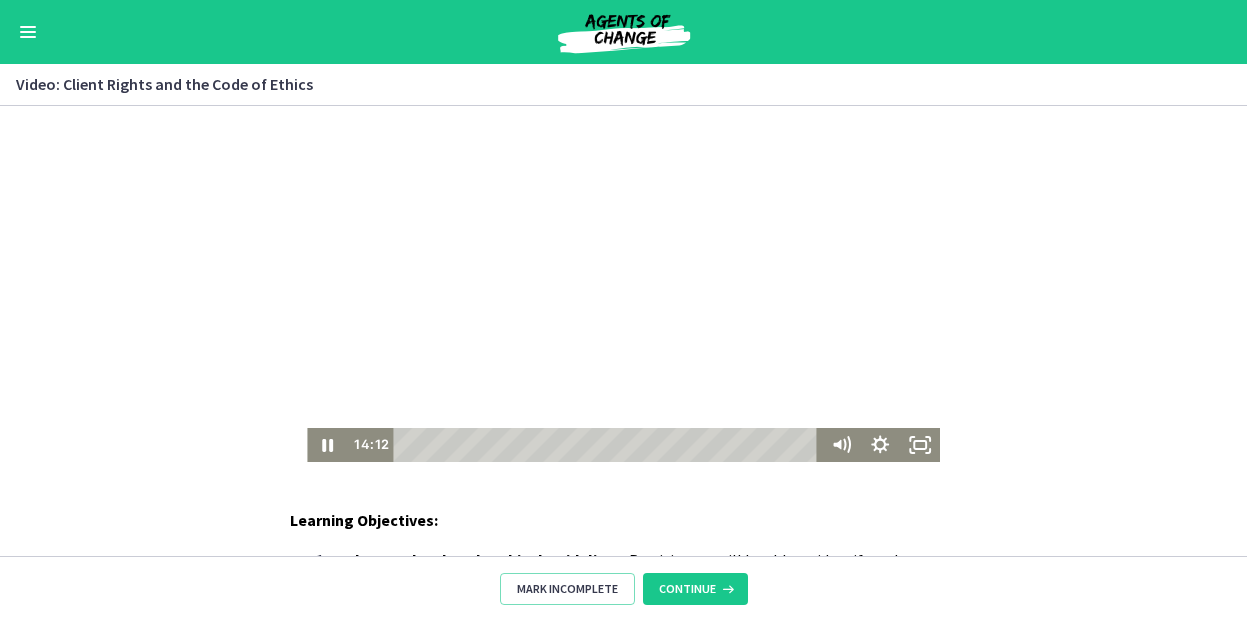click at bounding box center [623, 284] 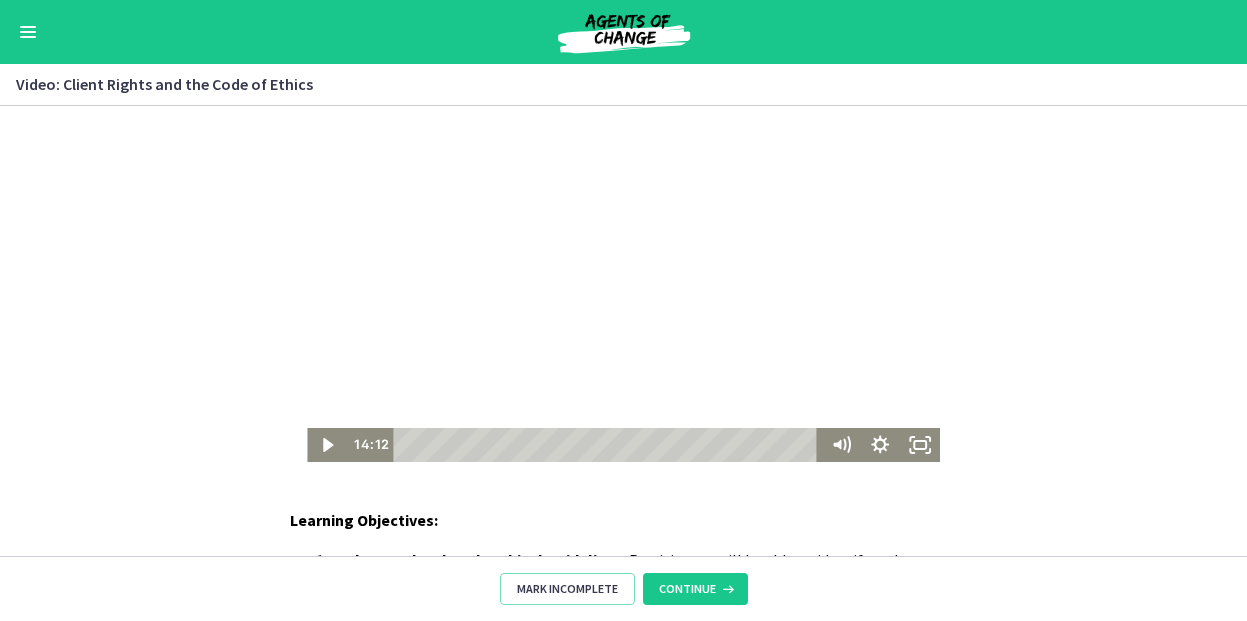 click at bounding box center [623, 284] 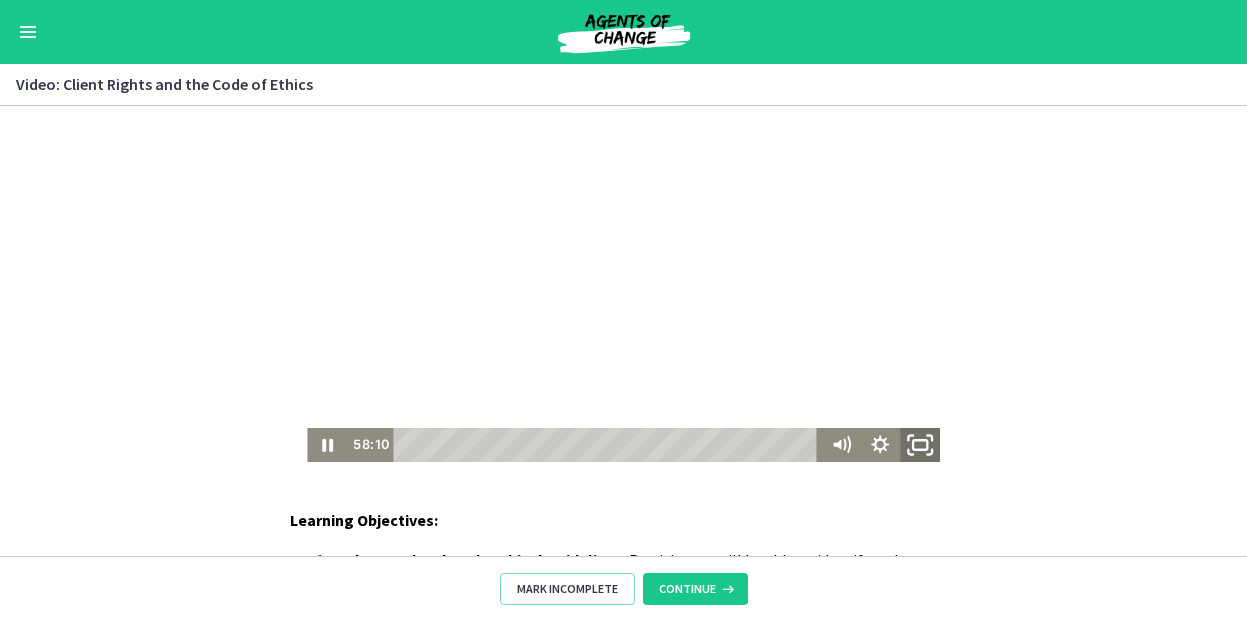click 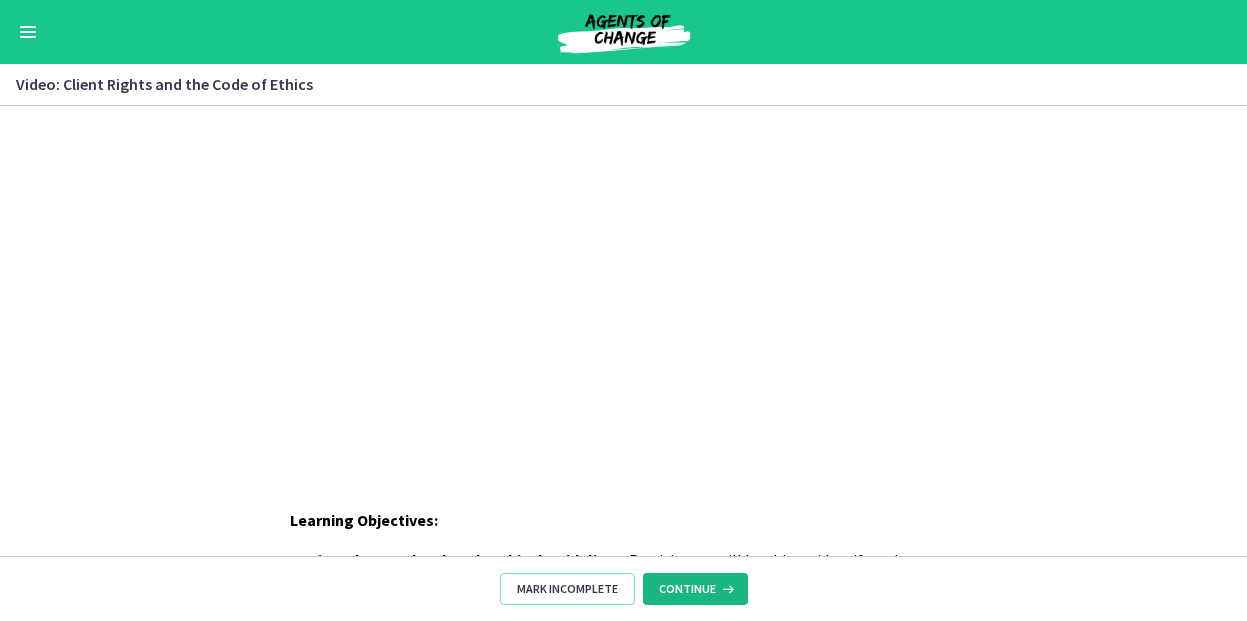 click on "Continue" at bounding box center [687, 589] 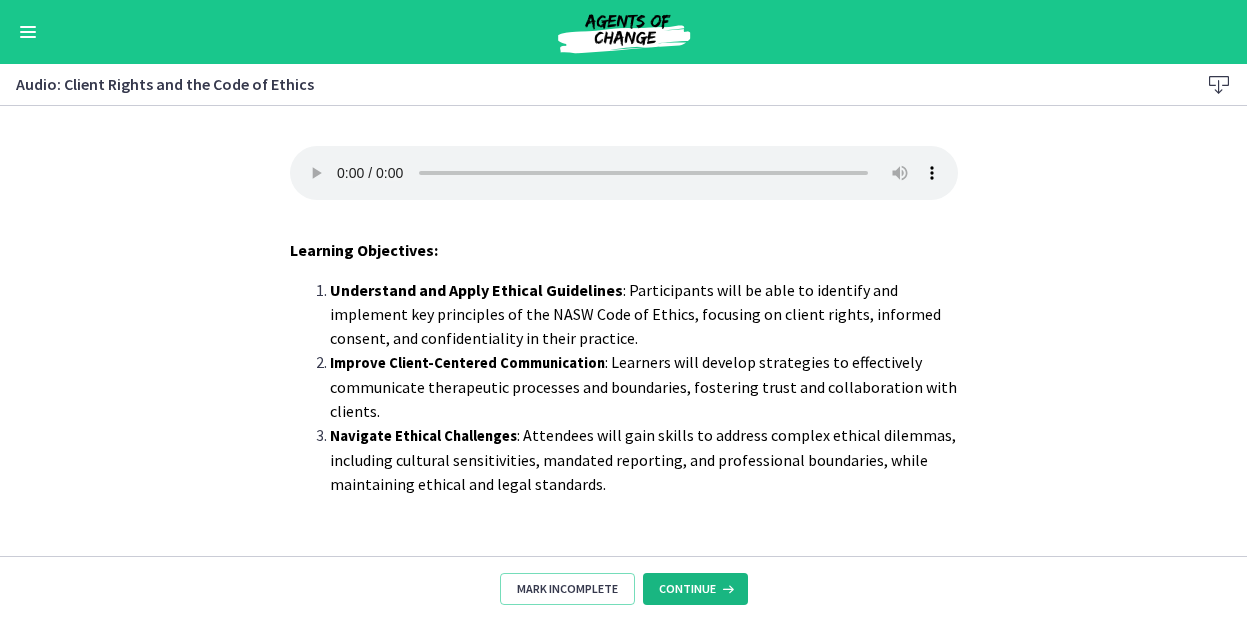 click on "Continue" at bounding box center (687, 589) 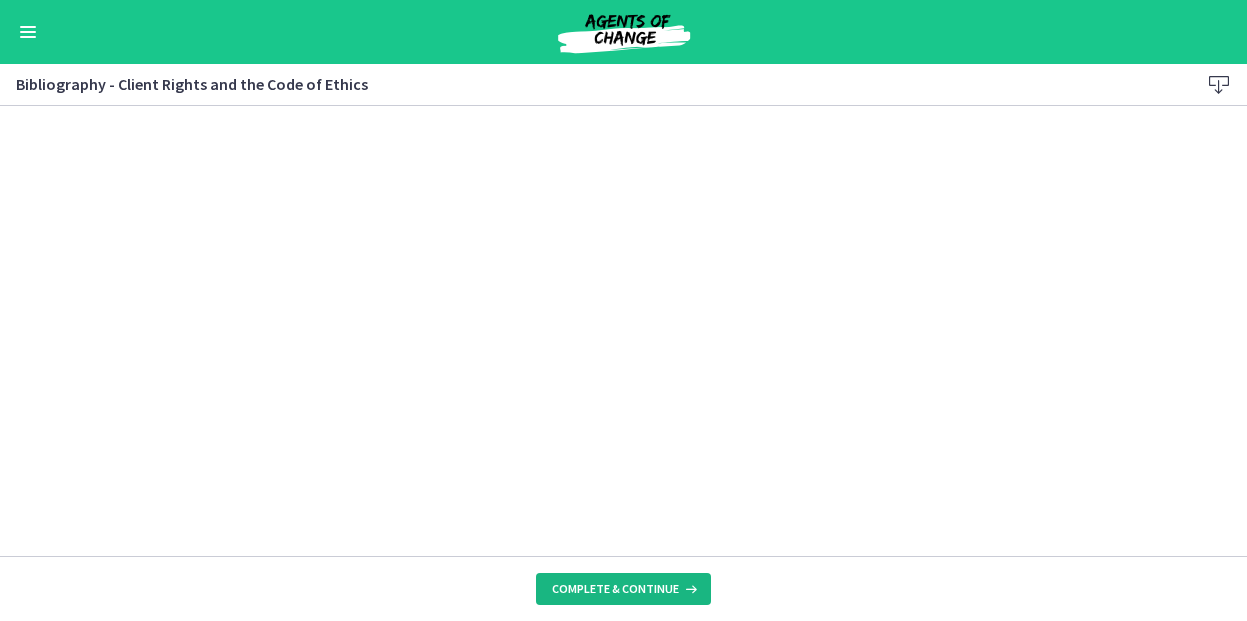 click on "Complete & continue" at bounding box center [615, 589] 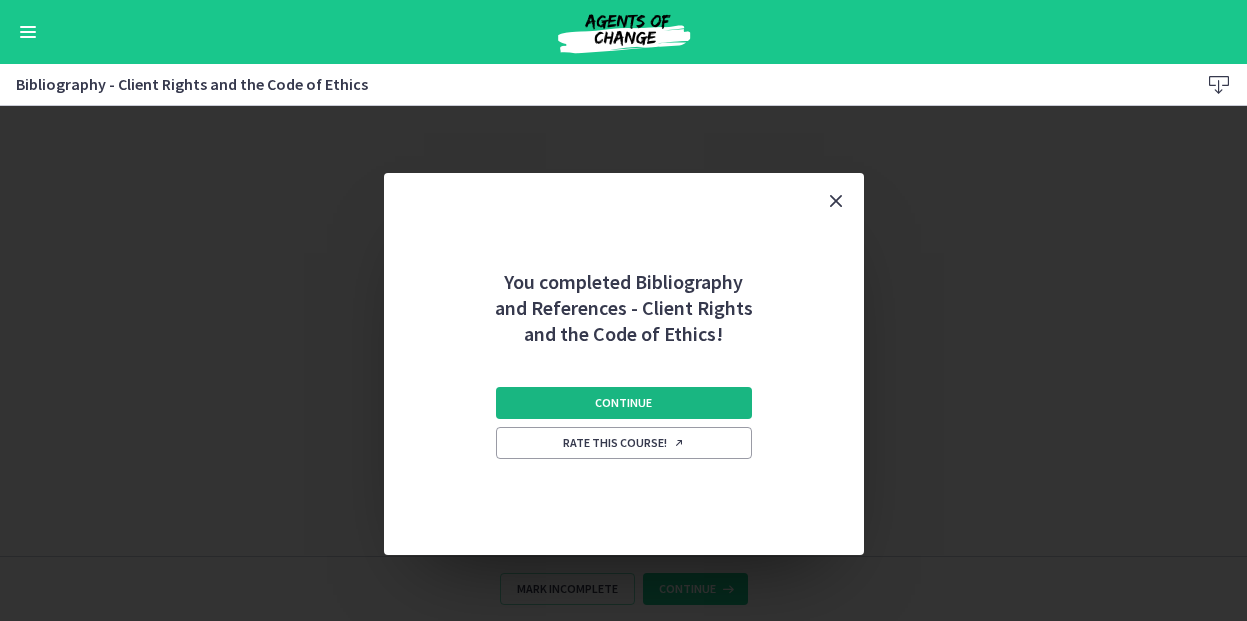 click on "Continue" at bounding box center (624, 403) 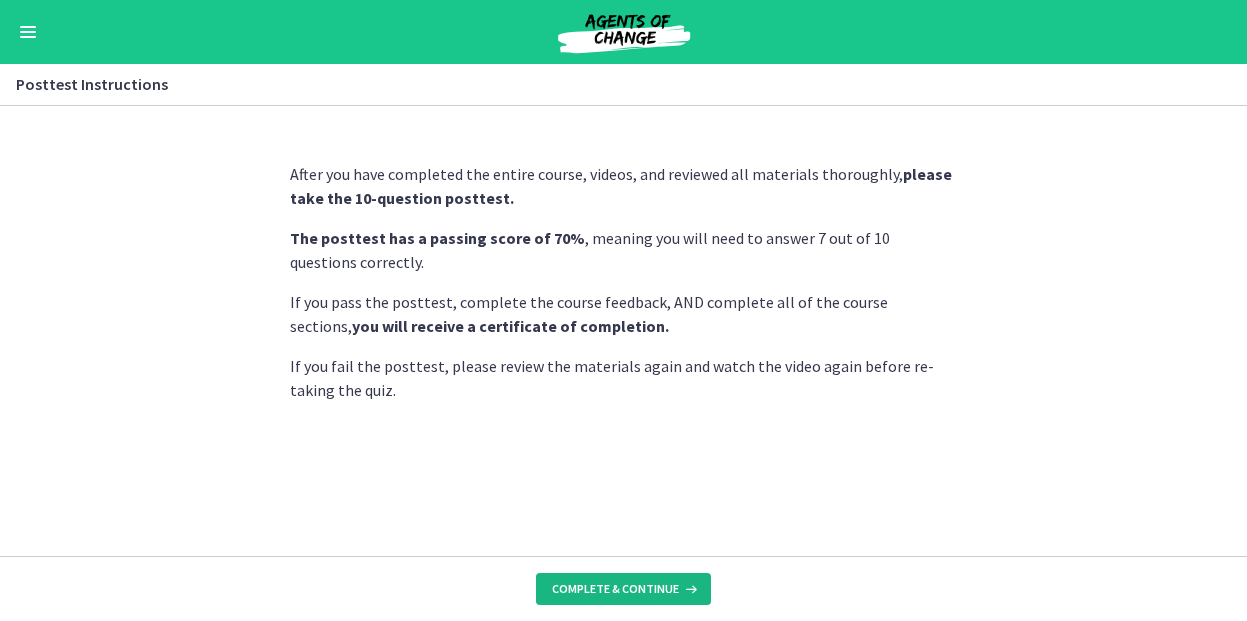 click on "Complete & continue" at bounding box center (615, 589) 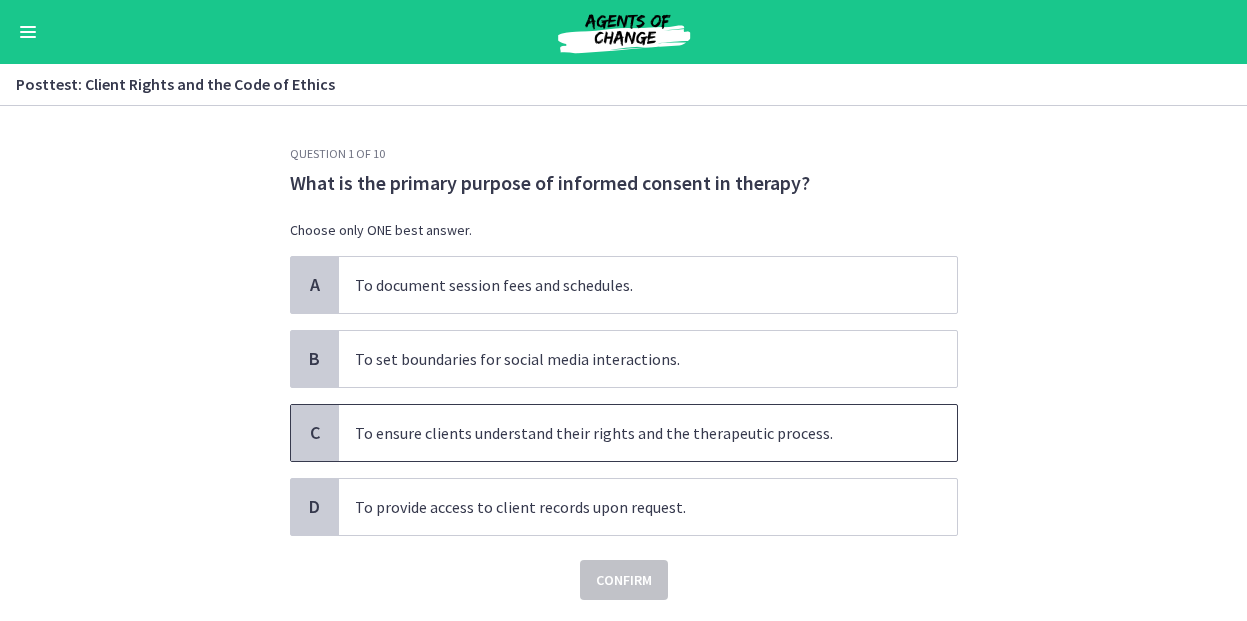 click on "To ensure clients understand their rights and the therapeutic process." at bounding box center (648, 433) 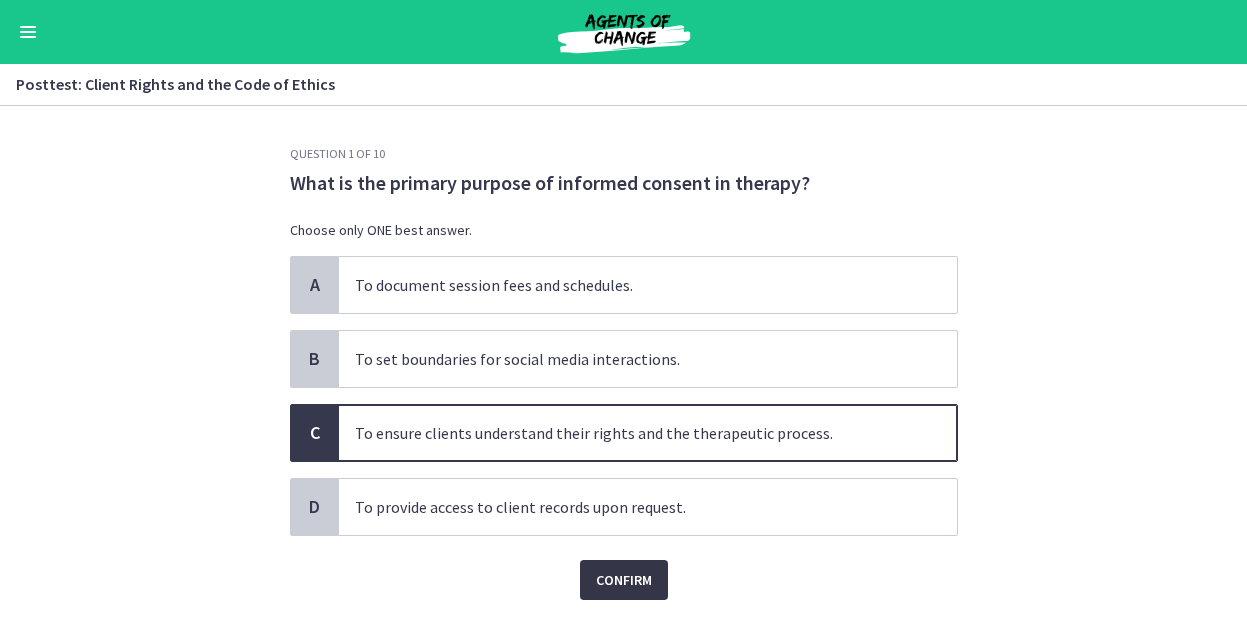 click on "Confirm" at bounding box center (624, 580) 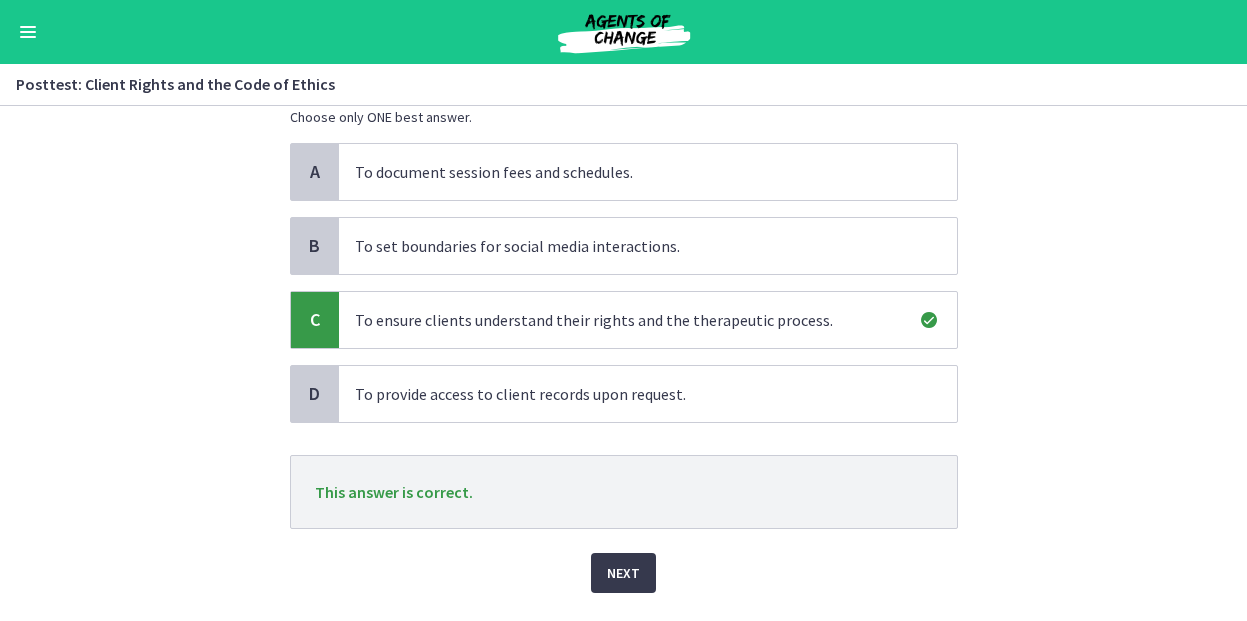 scroll, scrollTop: 114, scrollLeft: 0, axis: vertical 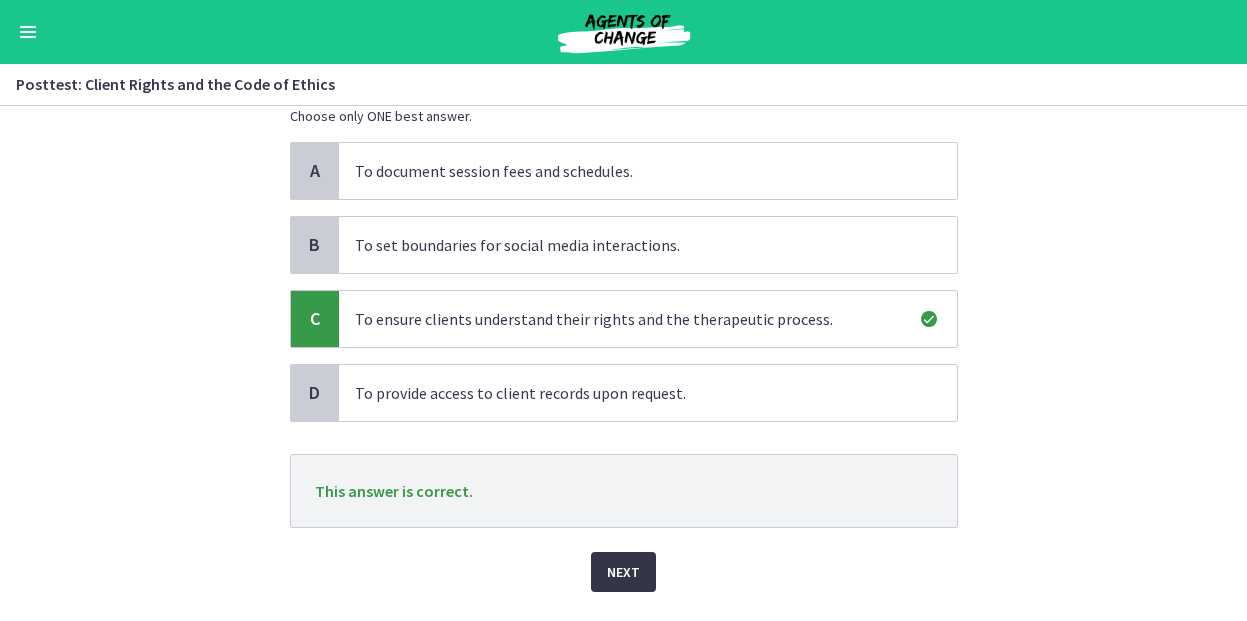 click on "Next" at bounding box center (623, 572) 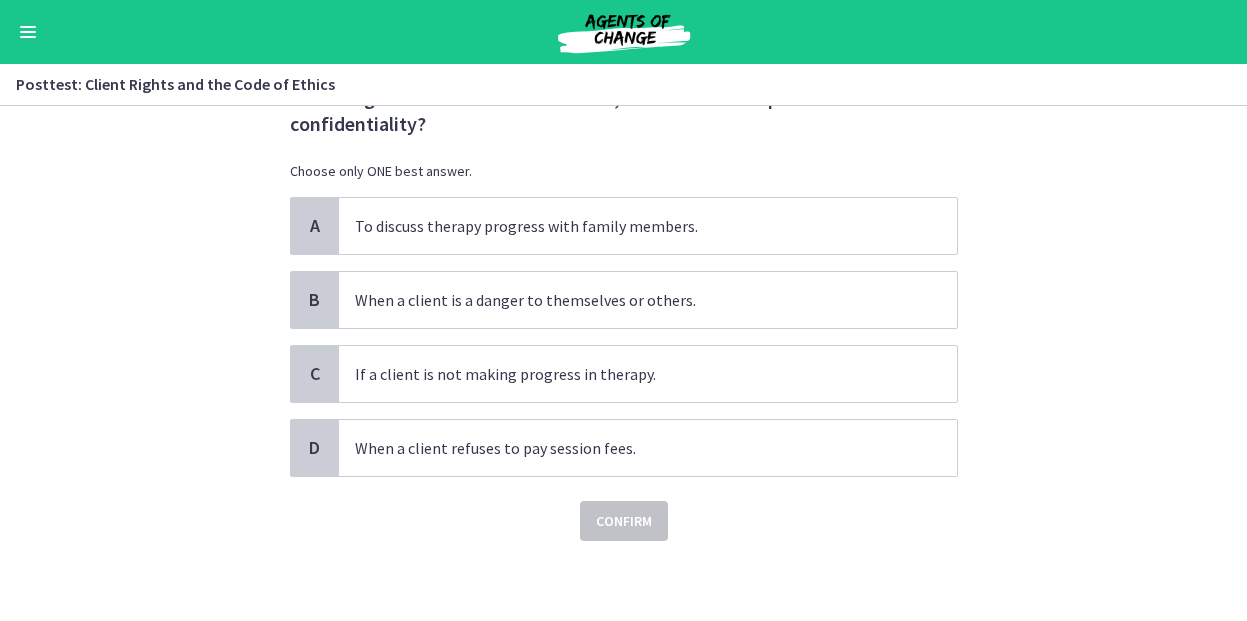 scroll, scrollTop: 0, scrollLeft: 0, axis: both 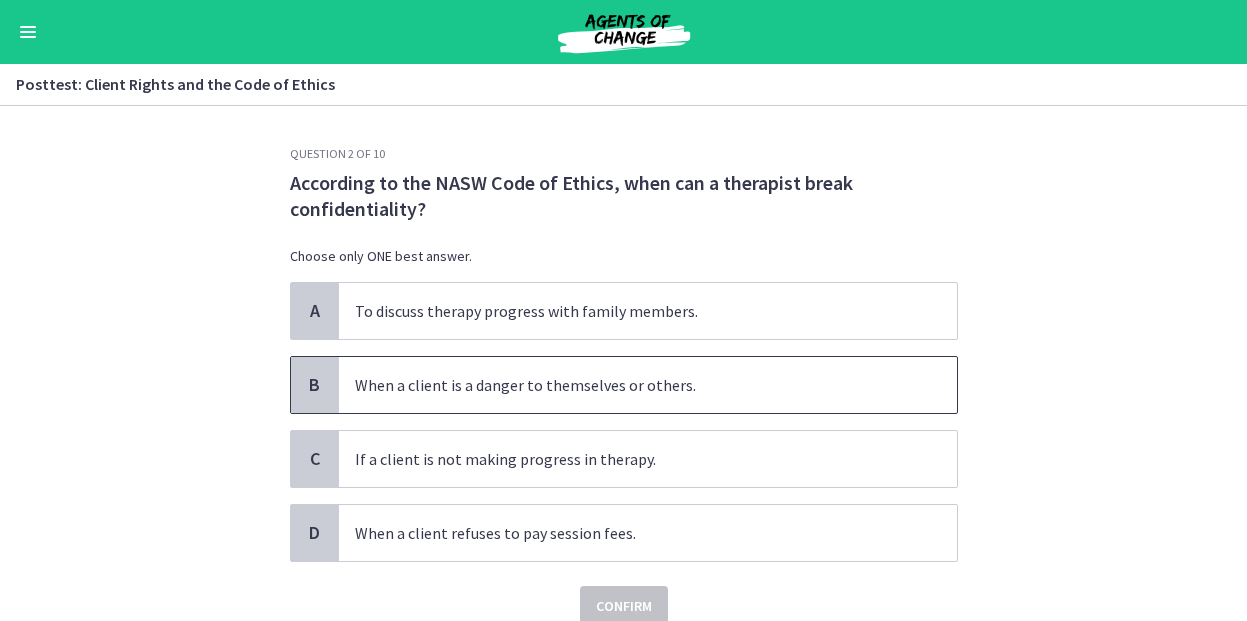 click on "When a client is a danger to themselves or others." at bounding box center [648, 385] 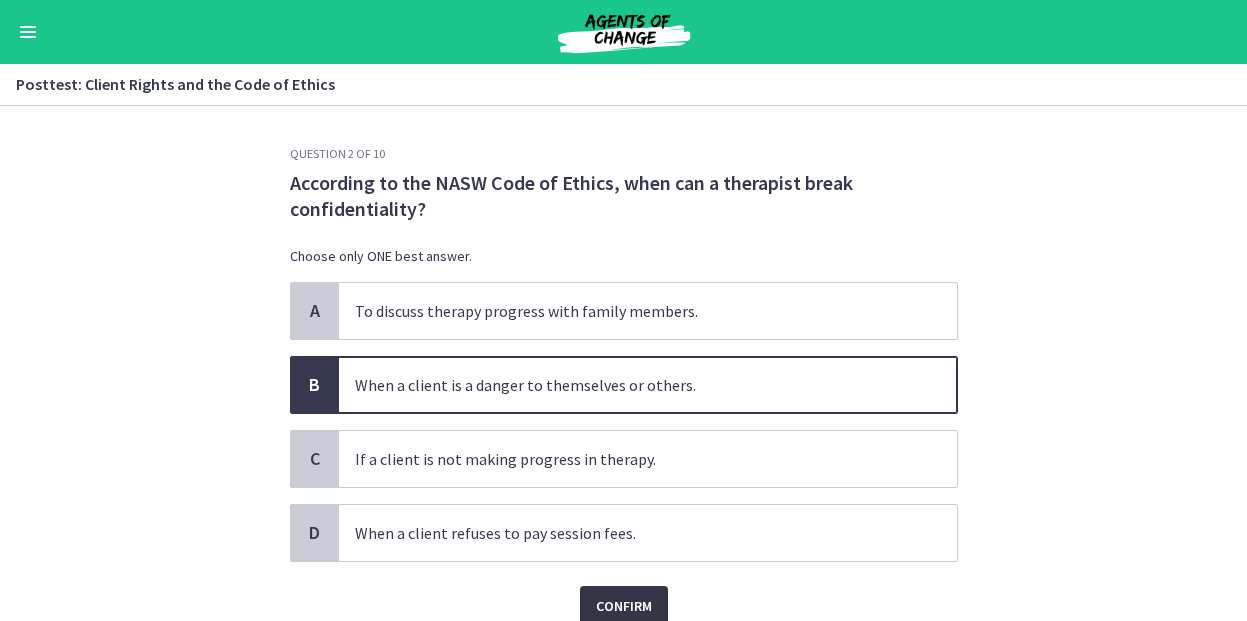 click on "Confirm" at bounding box center (624, 606) 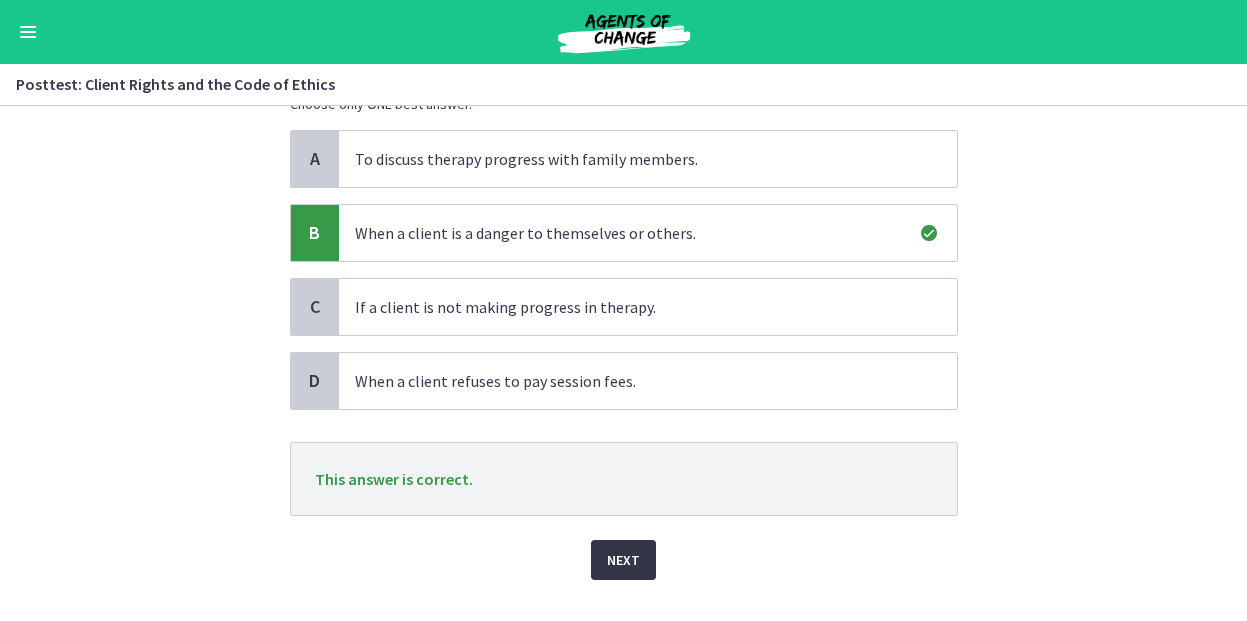 scroll, scrollTop: 155, scrollLeft: 0, axis: vertical 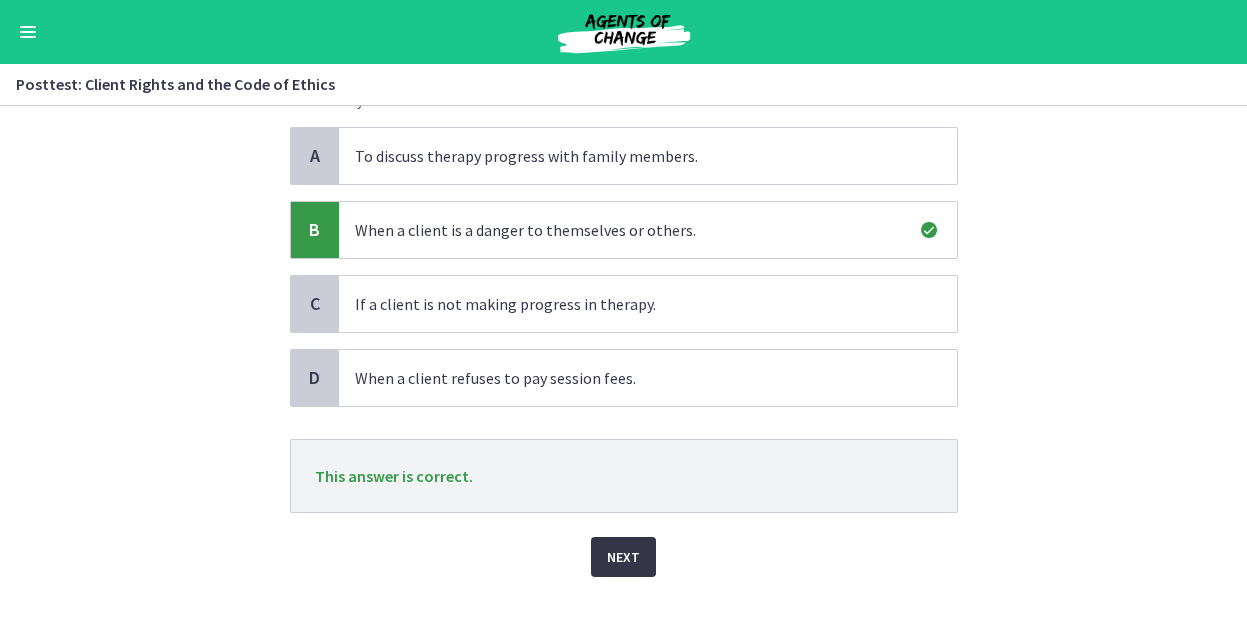 click on "Next" at bounding box center (623, 557) 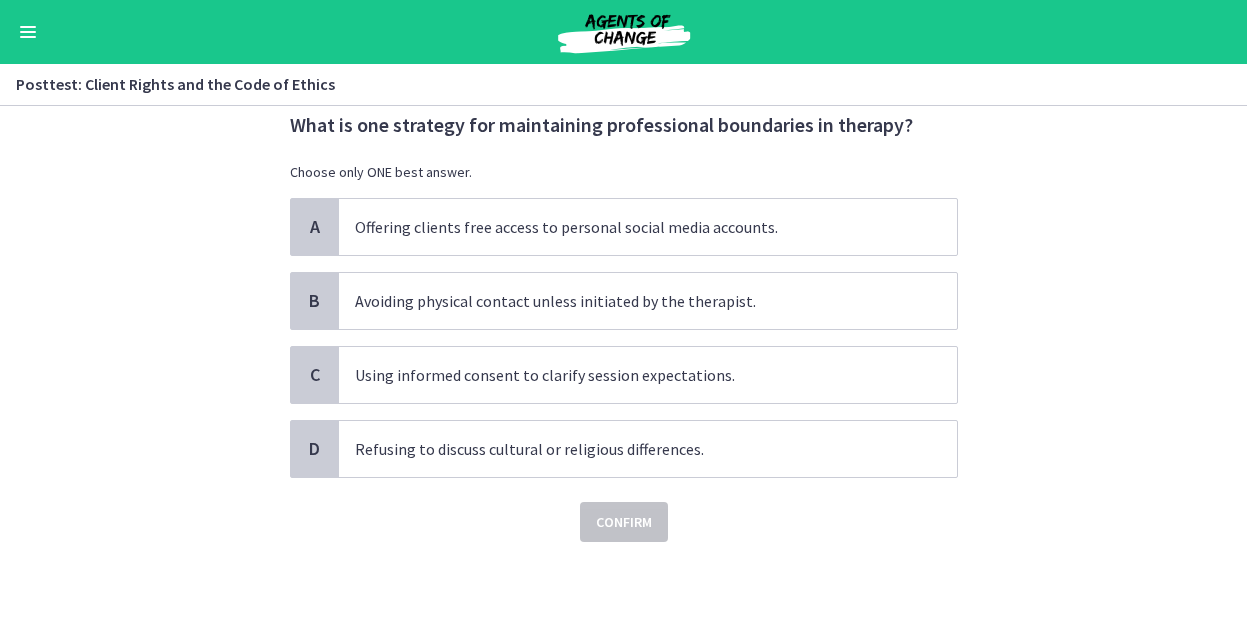 scroll, scrollTop: 59, scrollLeft: 0, axis: vertical 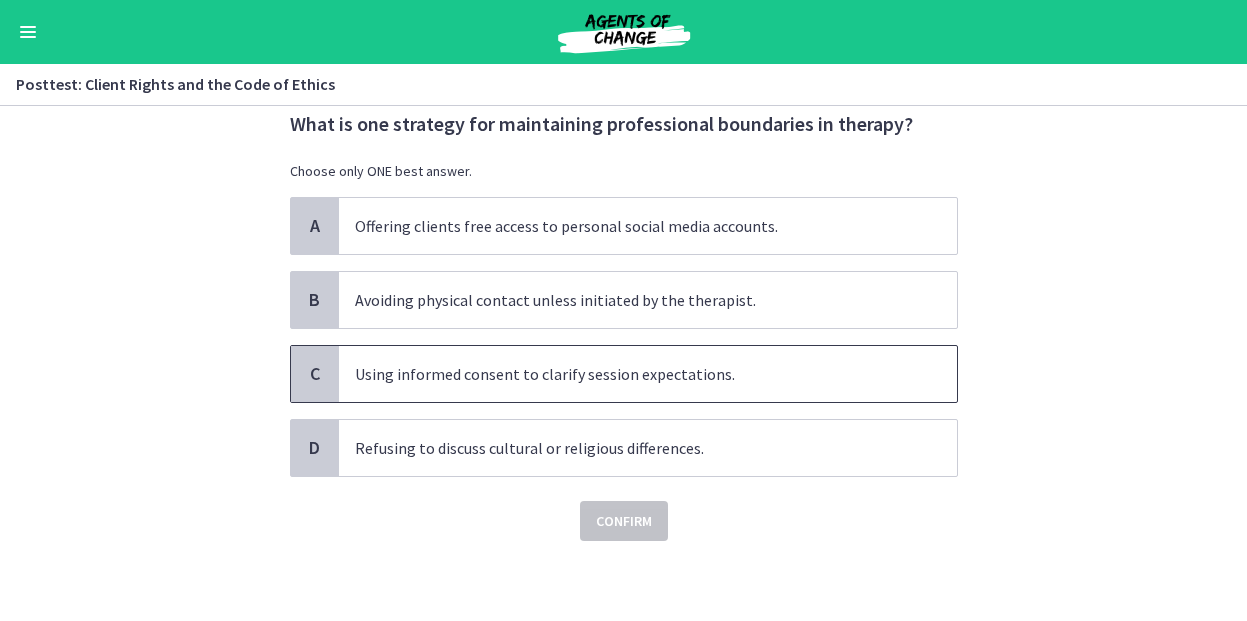 click on "Using informed consent to clarify session expectations." at bounding box center [648, 374] 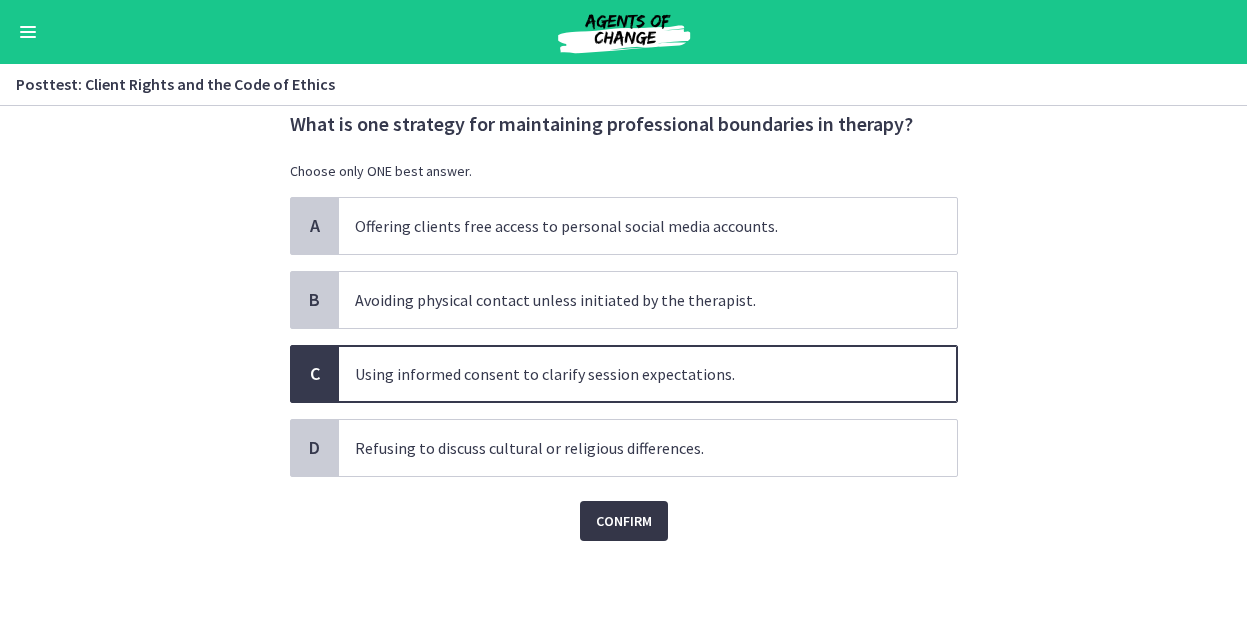 click on "Confirm" at bounding box center (624, 521) 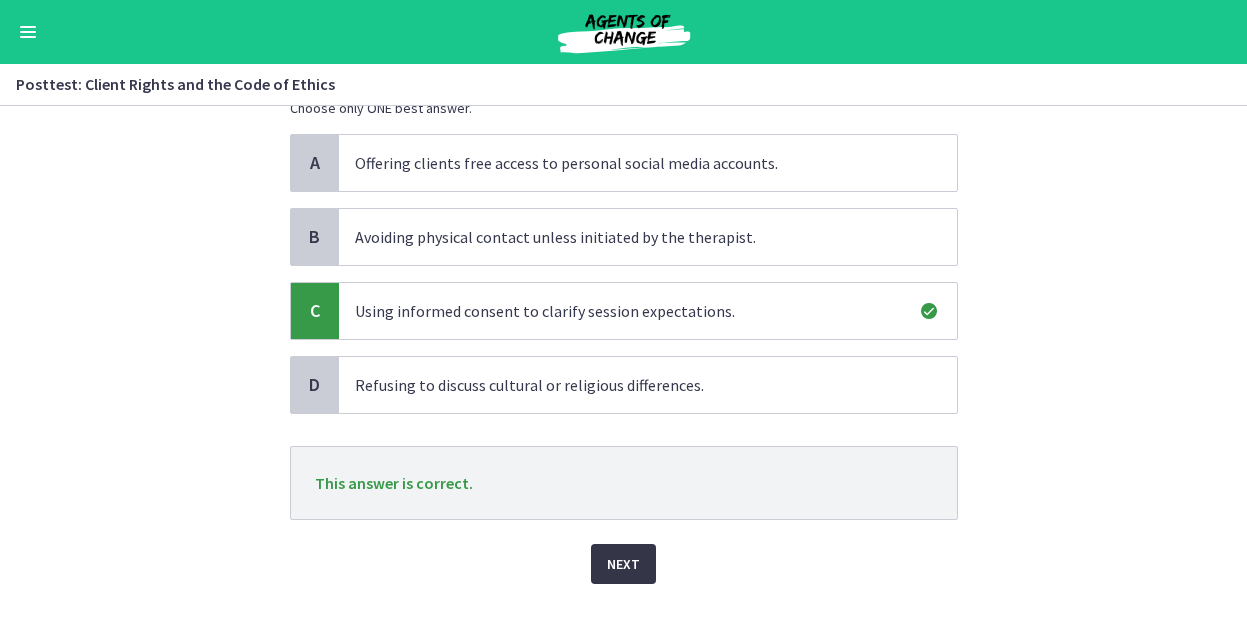 scroll, scrollTop: 123, scrollLeft: 0, axis: vertical 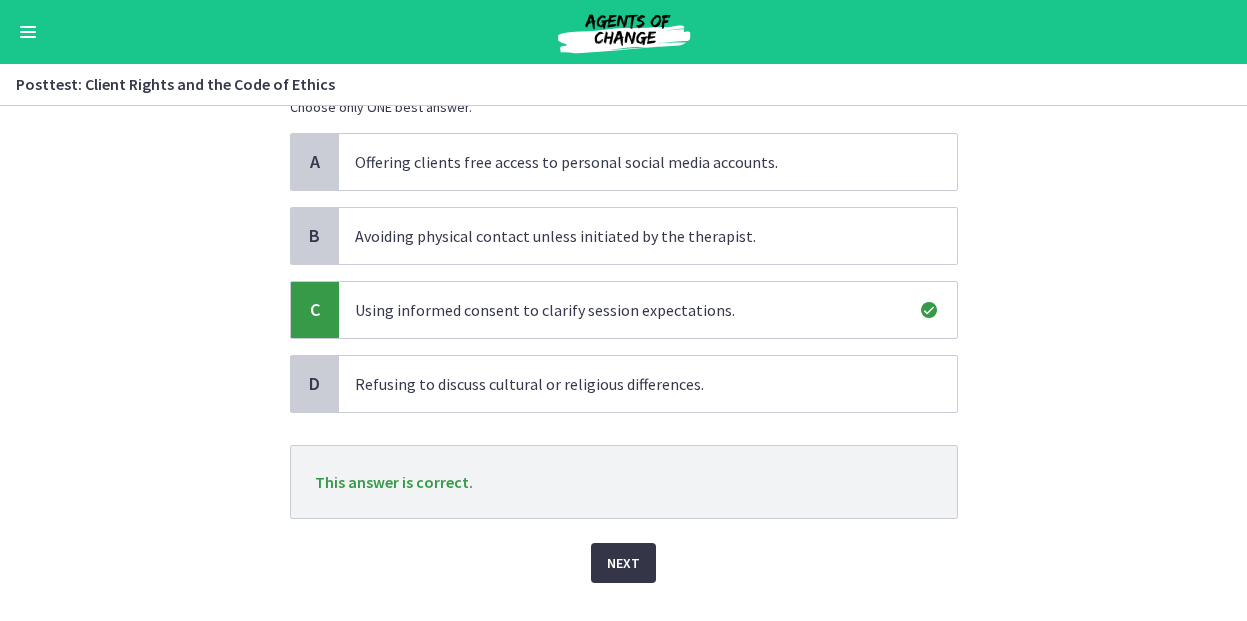 click on "Next" at bounding box center [623, 563] 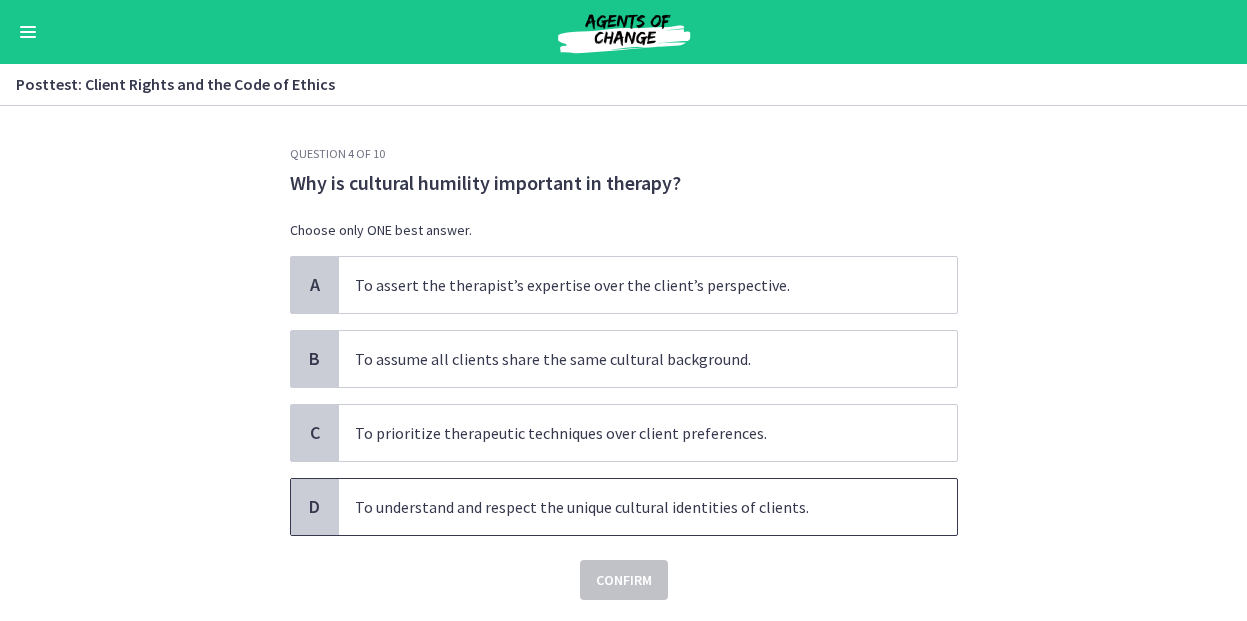 click on "To understand and respect the unique cultural identities of clients." at bounding box center [648, 507] 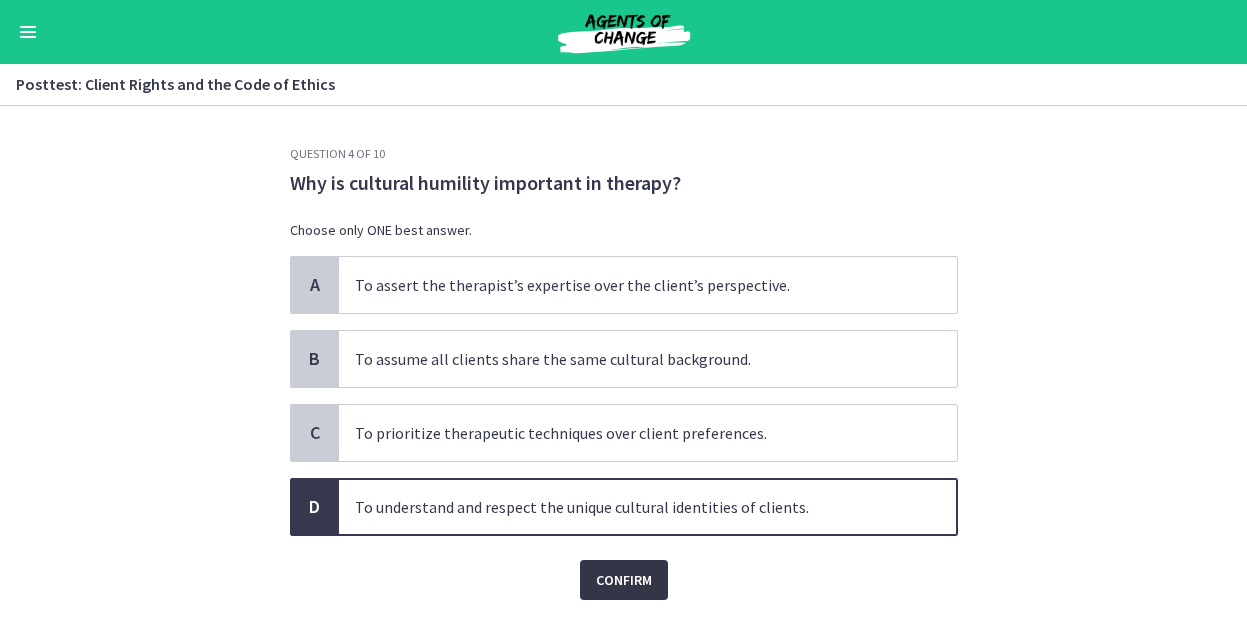click on "Confirm" at bounding box center [624, 580] 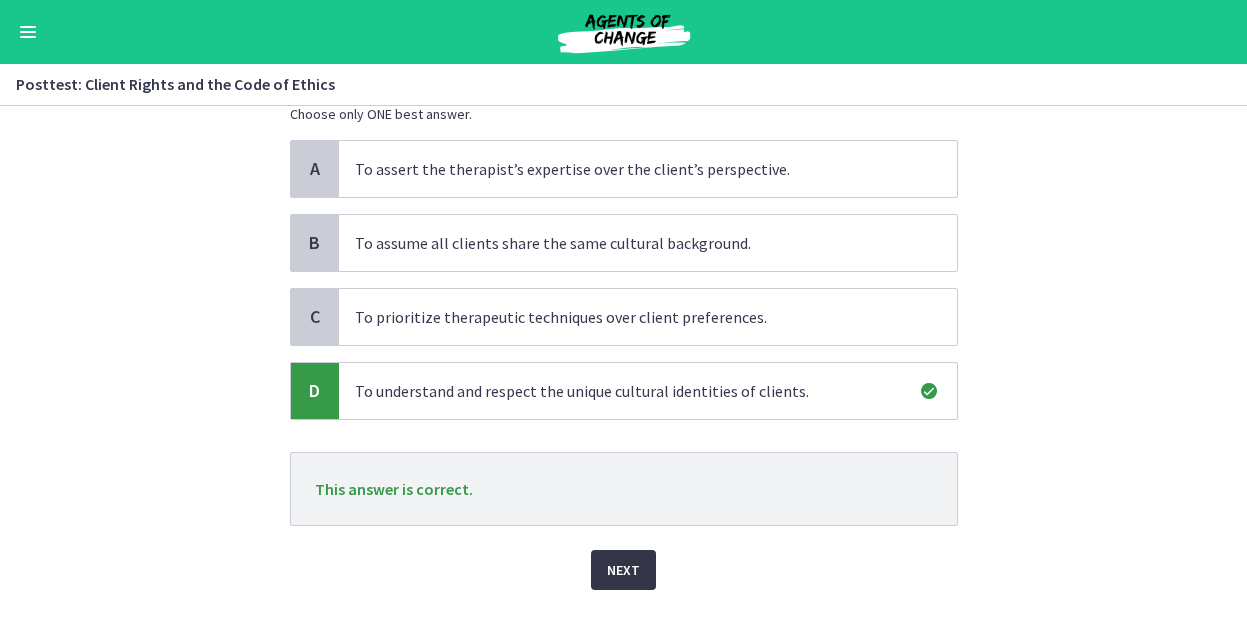 scroll, scrollTop: 118, scrollLeft: 0, axis: vertical 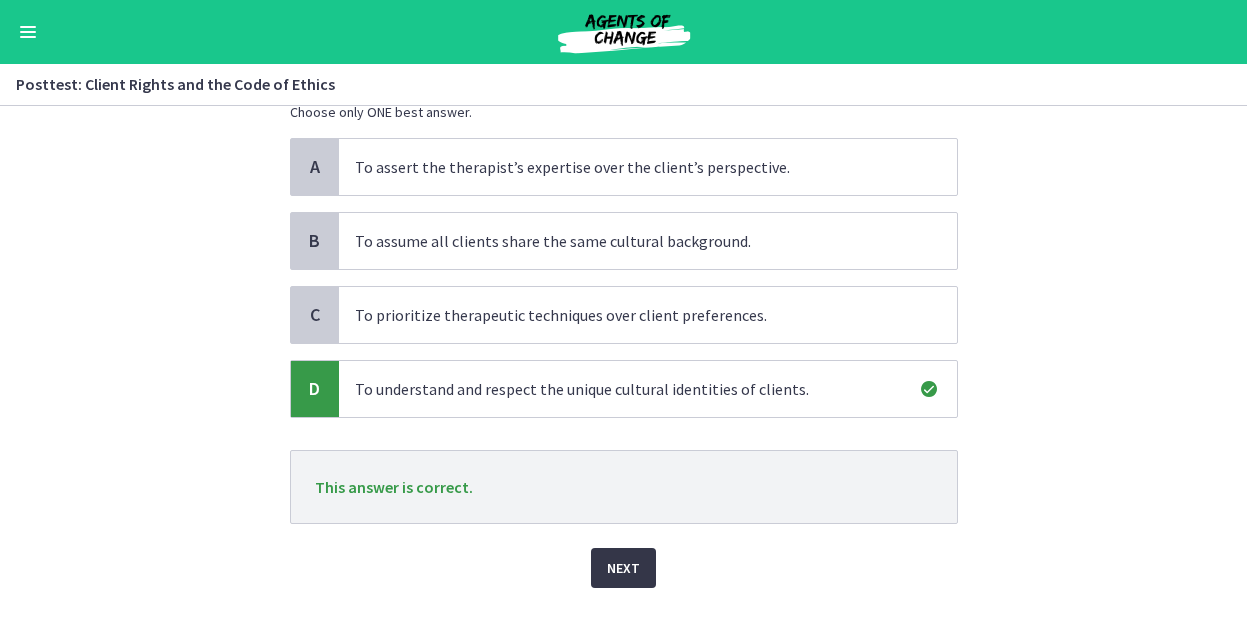 click on "Next" at bounding box center (623, 568) 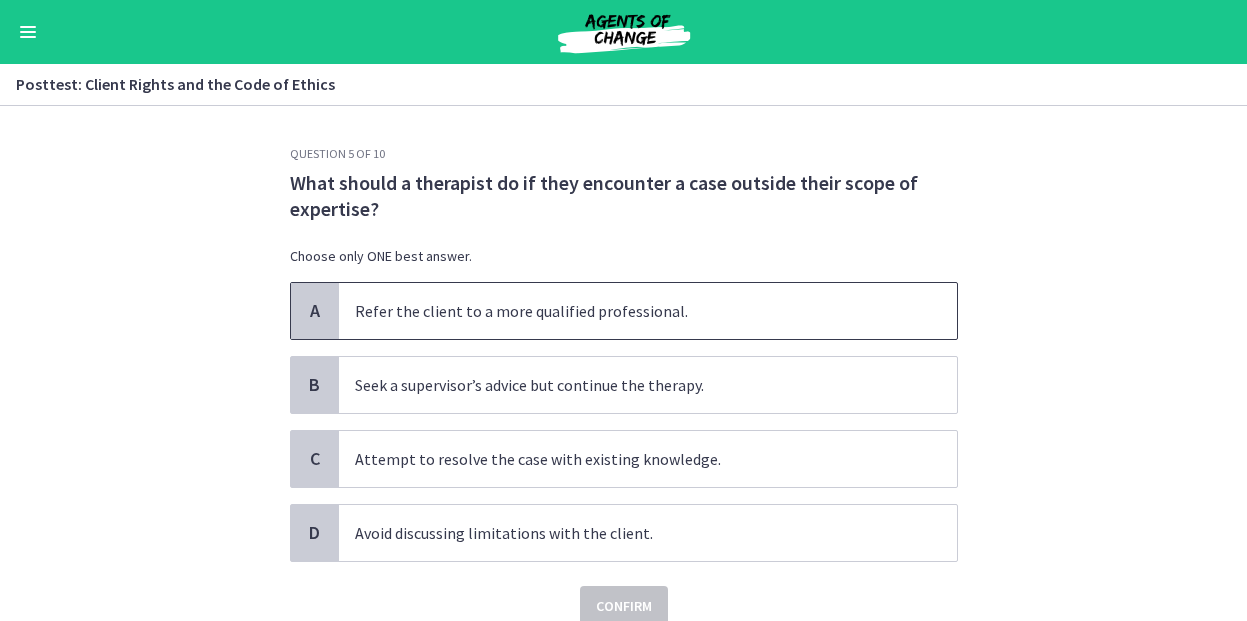 click on "Refer the client to a more qualified professional." at bounding box center [648, 311] 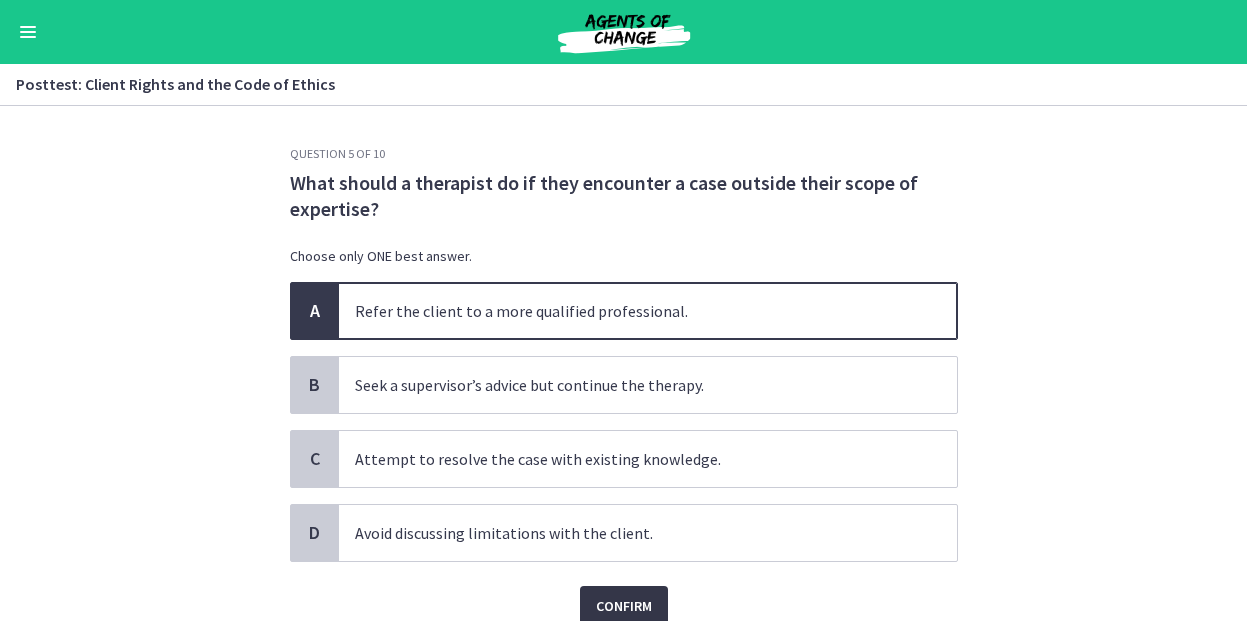 click on "Confirm" at bounding box center [624, 606] 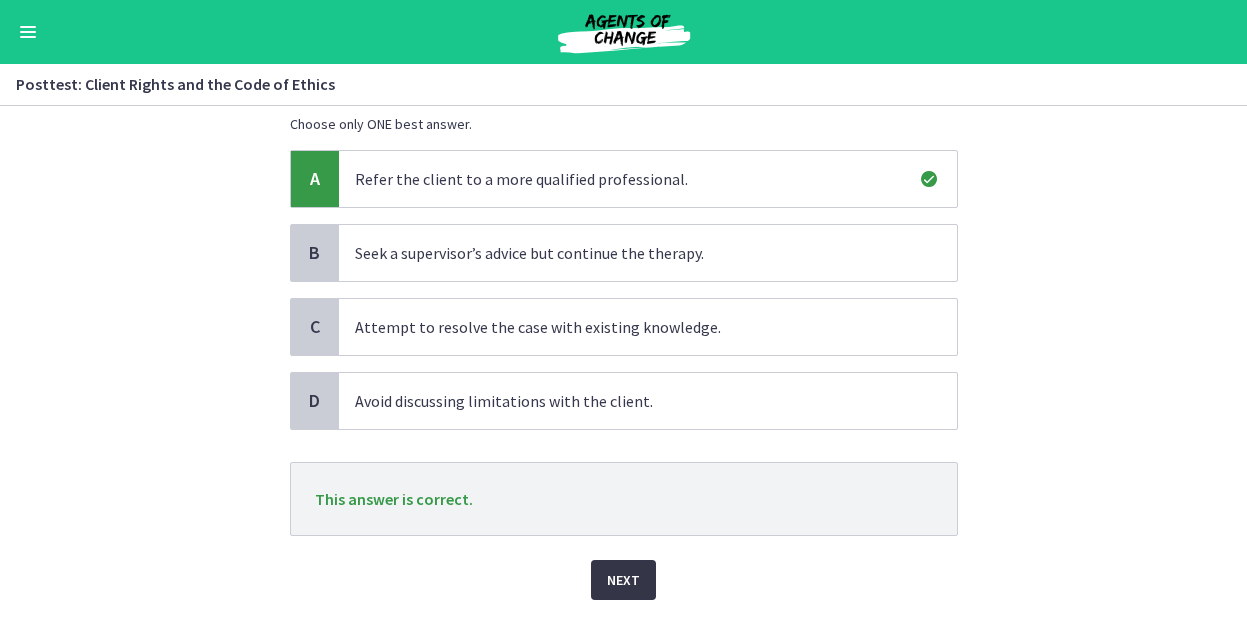 scroll, scrollTop: 136, scrollLeft: 0, axis: vertical 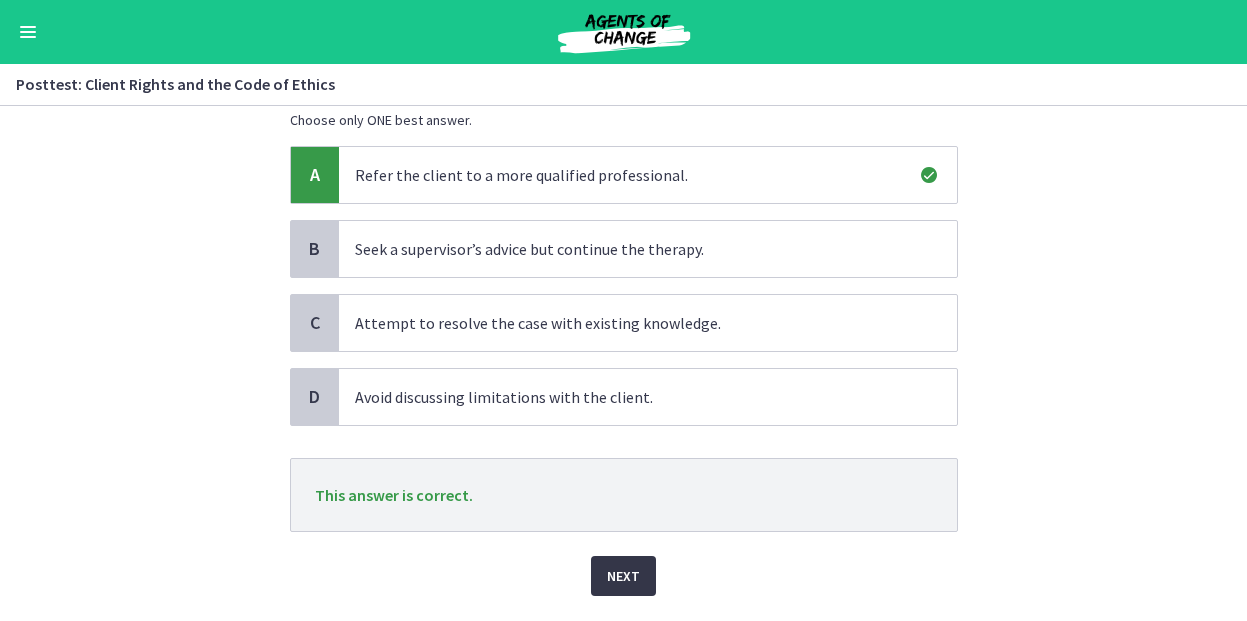 click on "Next" at bounding box center (623, 576) 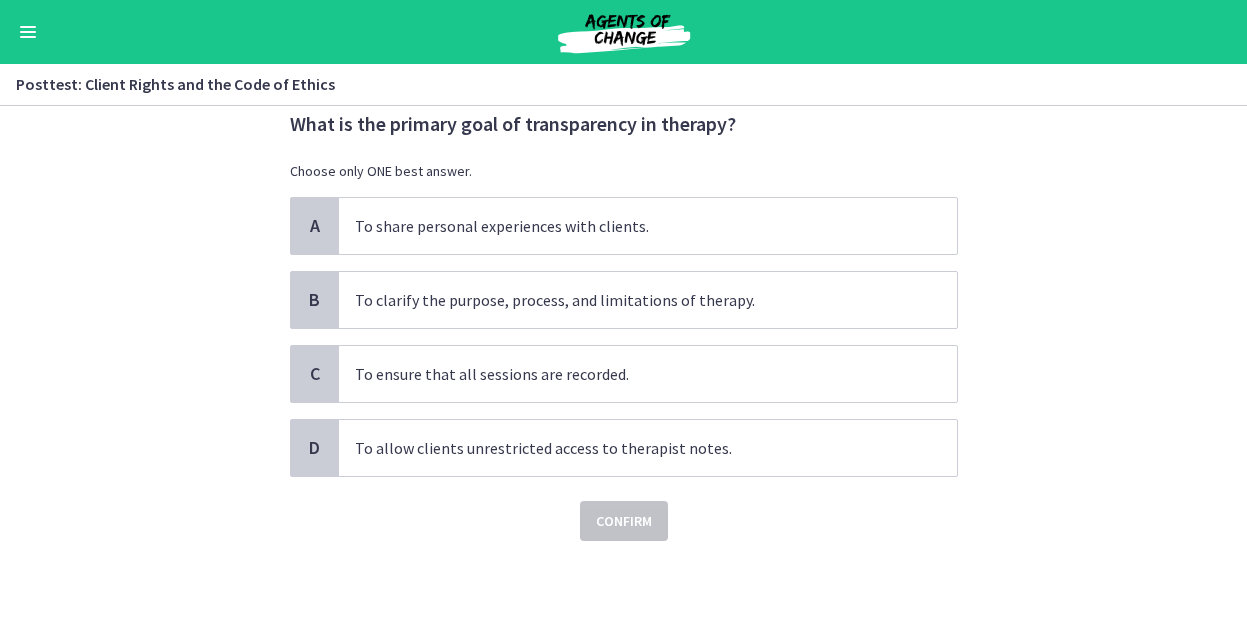 scroll, scrollTop: 0, scrollLeft: 0, axis: both 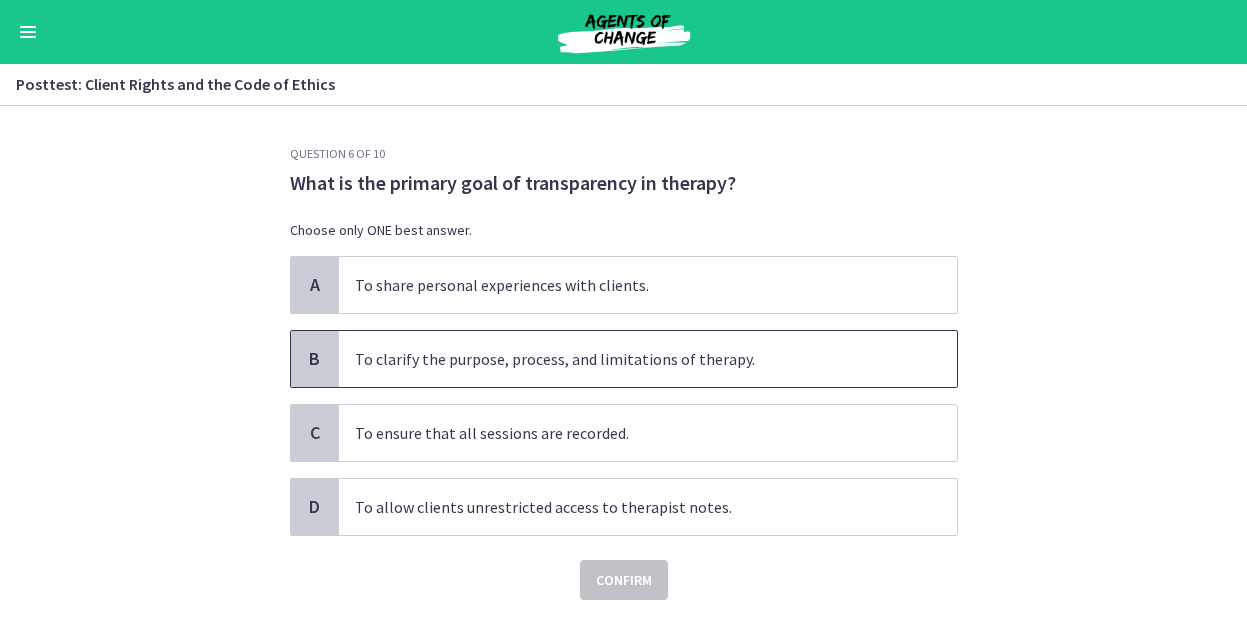click on "To clarify the purpose, process, and limitations of therapy." at bounding box center [648, 359] 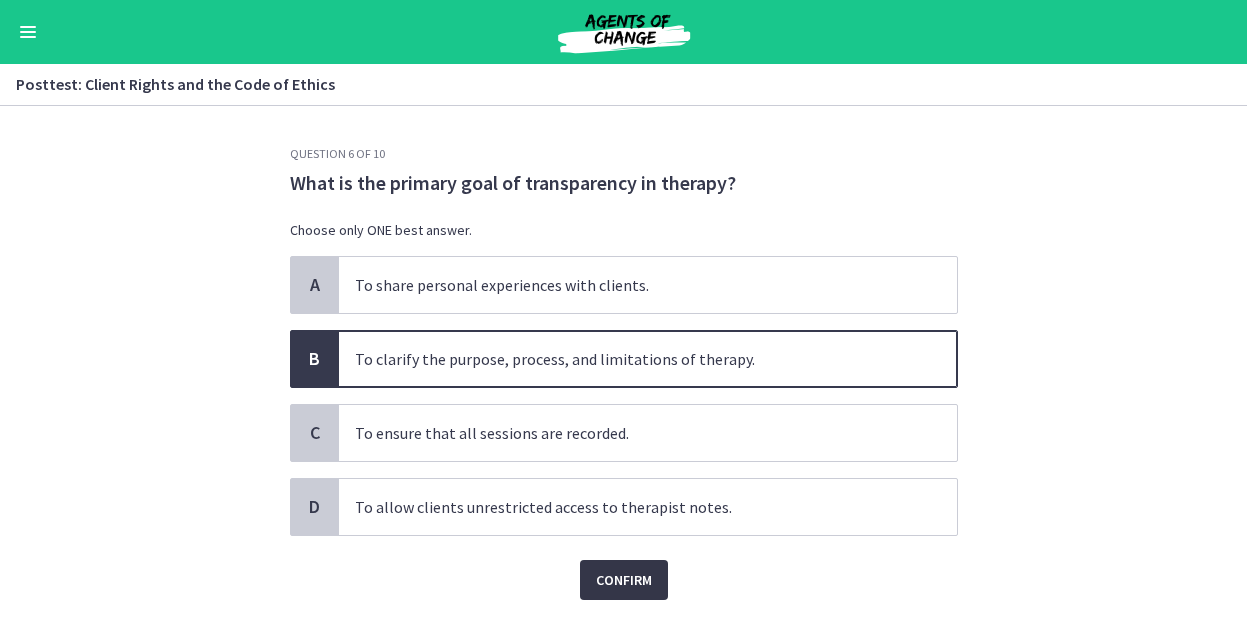 click on "Confirm" at bounding box center (624, 580) 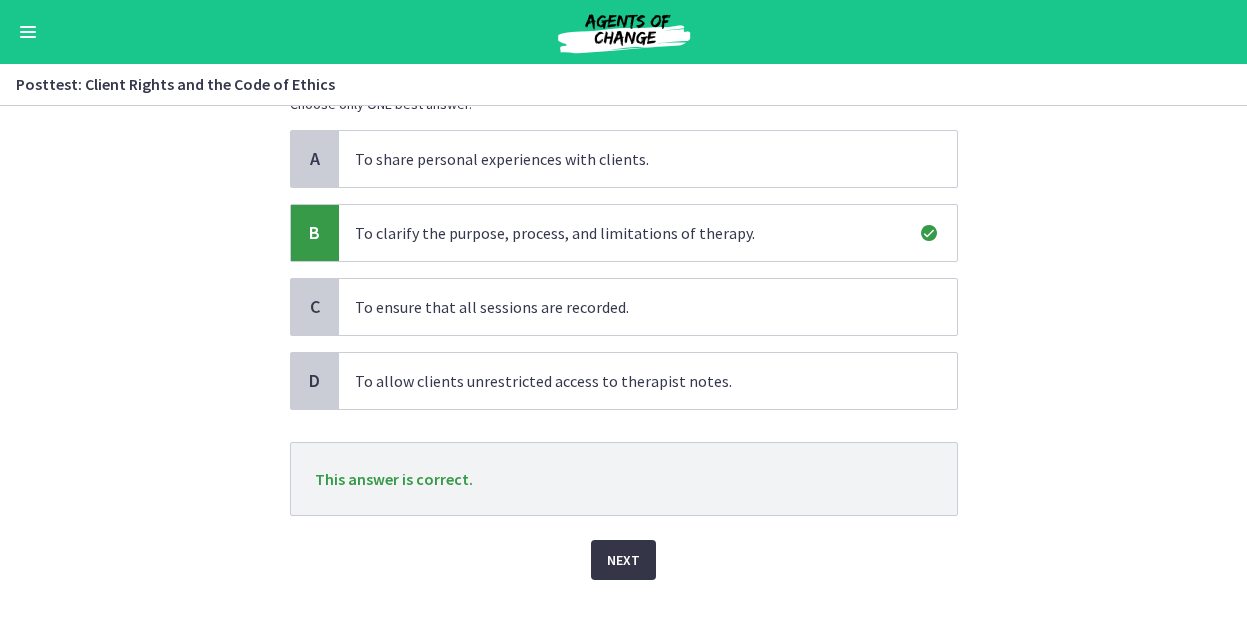 scroll, scrollTop: 127, scrollLeft: 0, axis: vertical 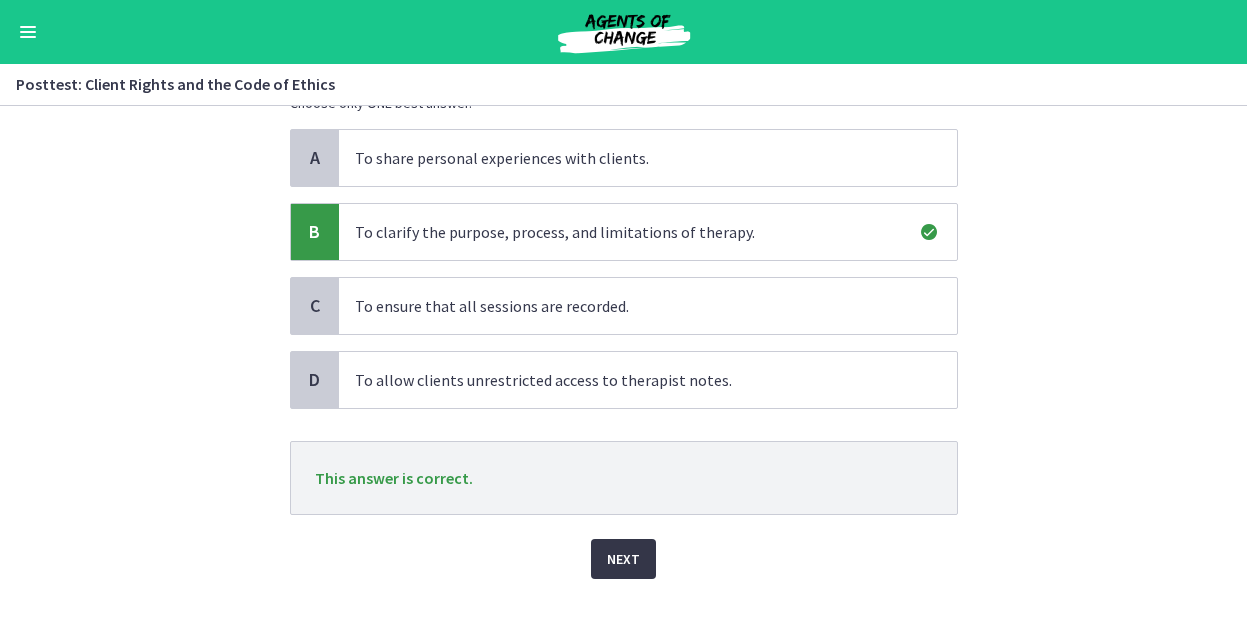 click on "Next" at bounding box center [623, 559] 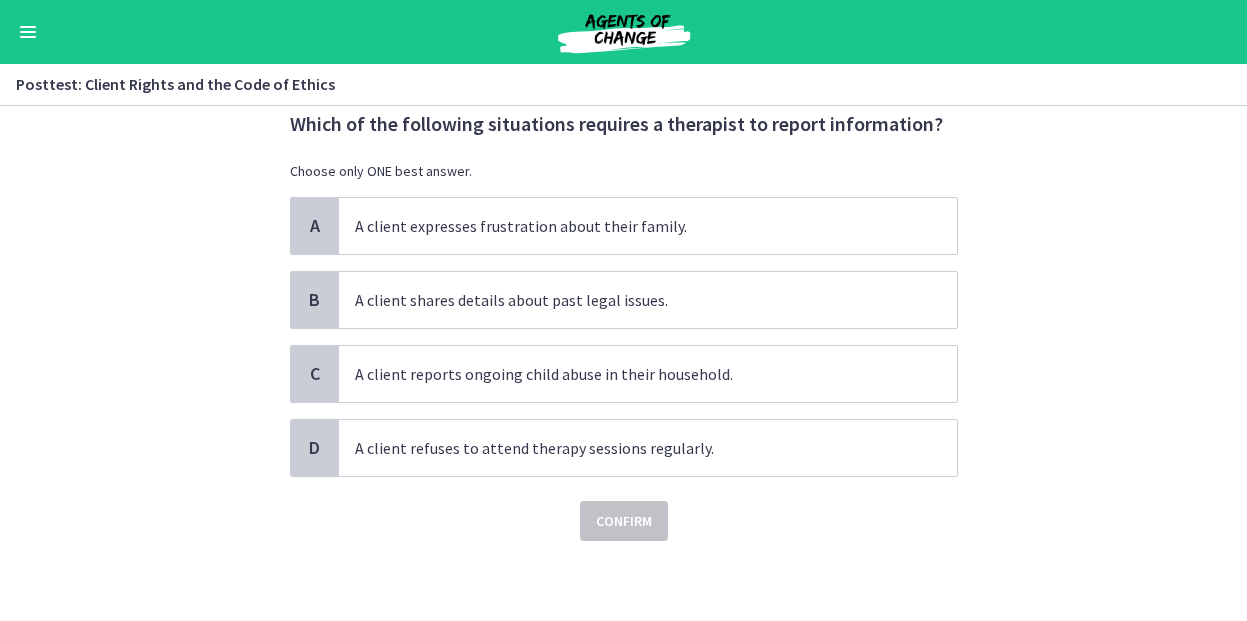 scroll, scrollTop: 0, scrollLeft: 0, axis: both 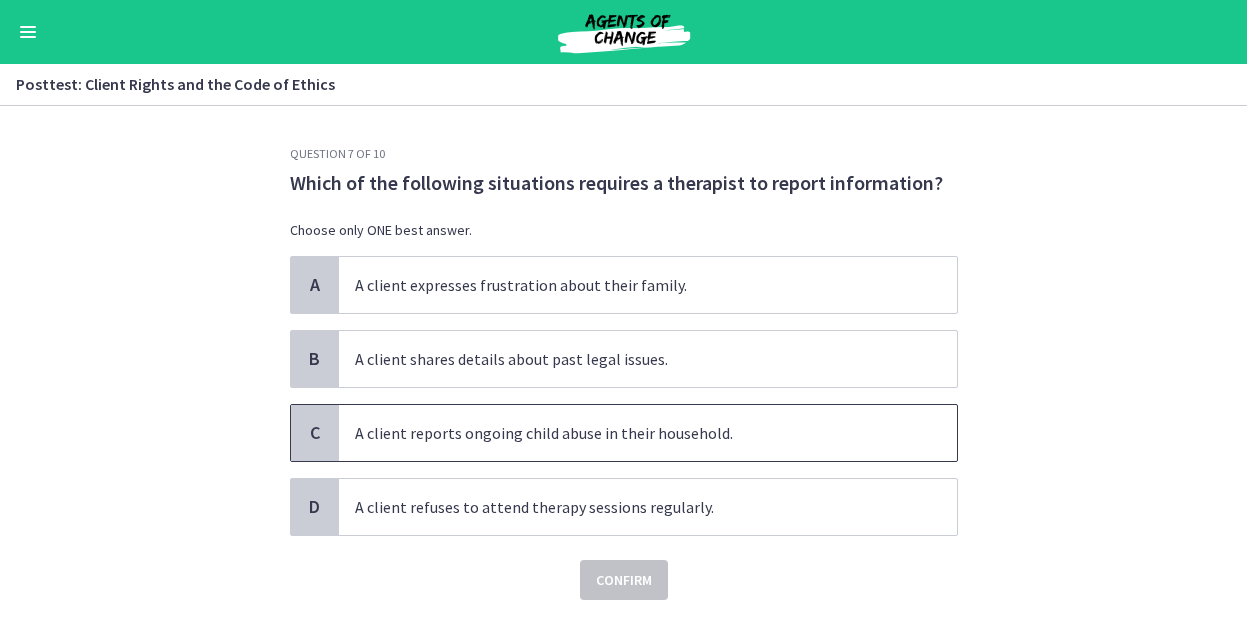 click on "A client reports ongoing child abuse in their household." at bounding box center (648, 433) 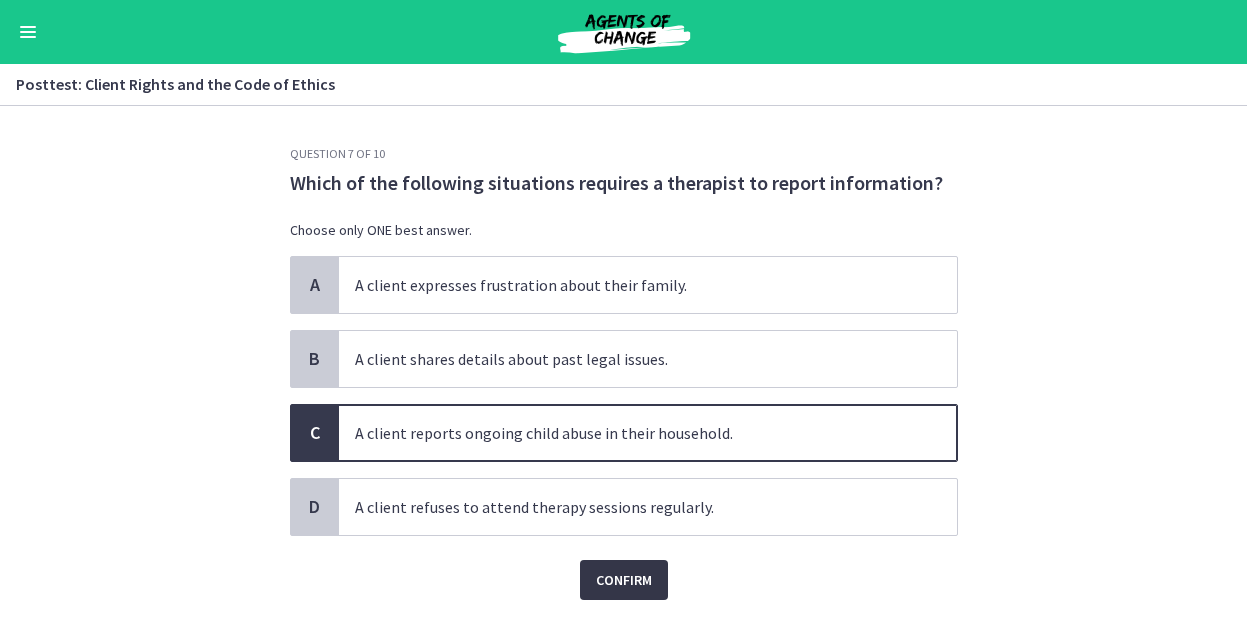 click on "Confirm" at bounding box center (624, 580) 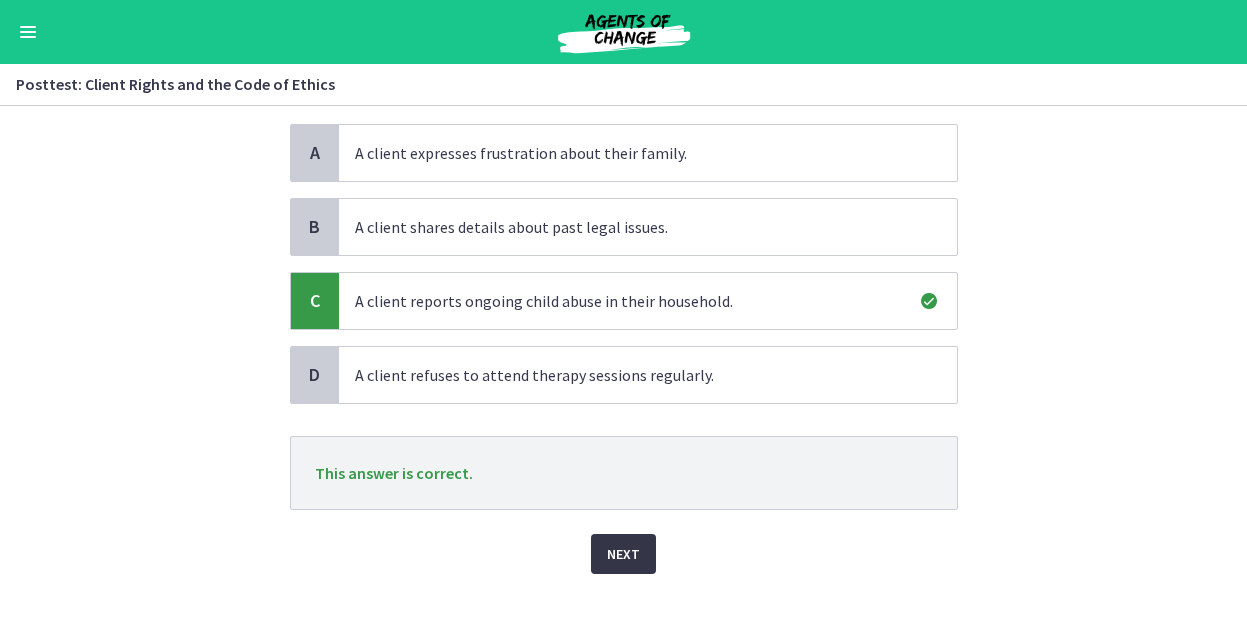 scroll, scrollTop: 133, scrollLeft: 0, axis: vertical 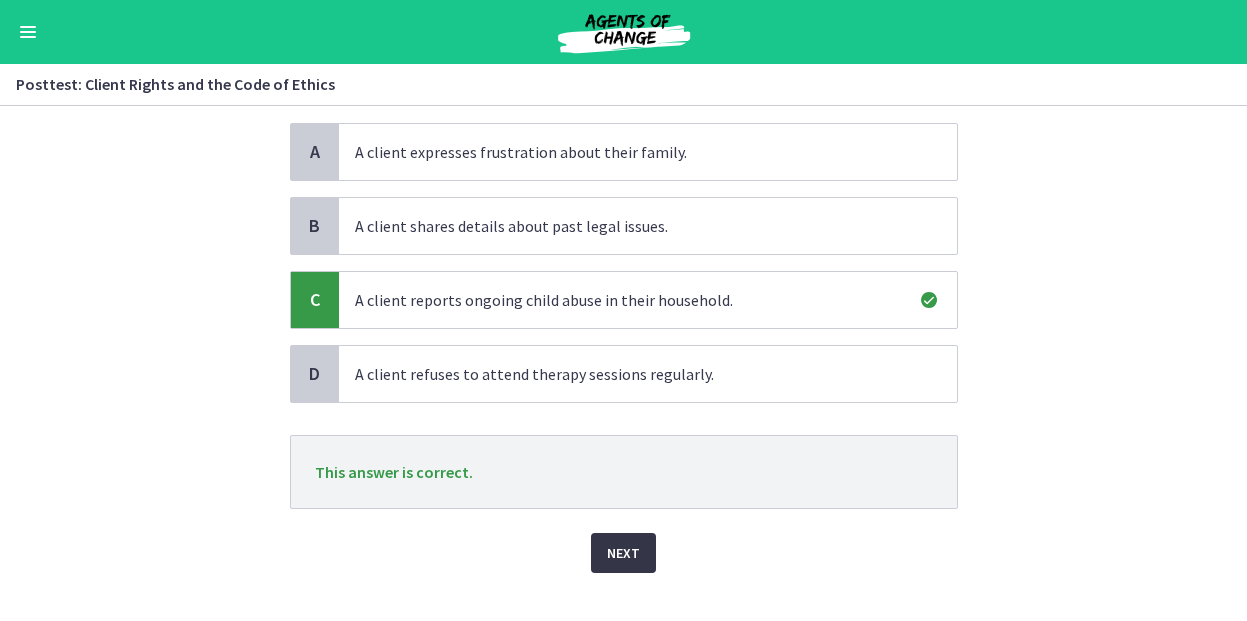 click on "Next" at bounding box center (623, 553) 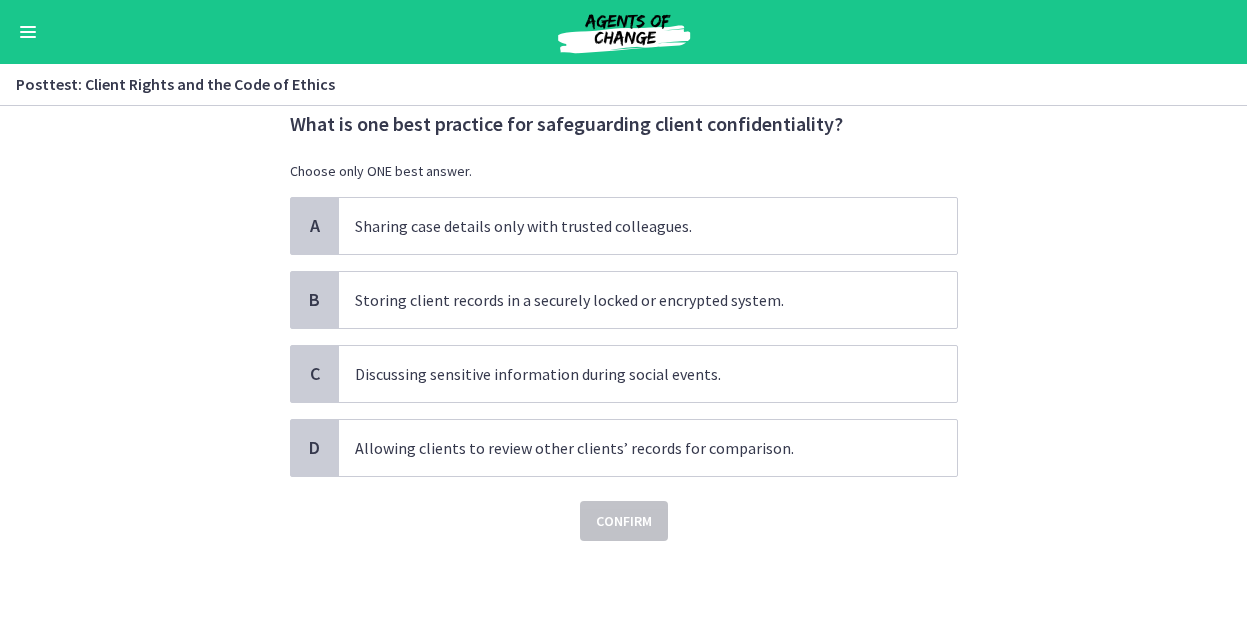 scroll, scrollTop: 0, scrollLeft: 0, axis: both 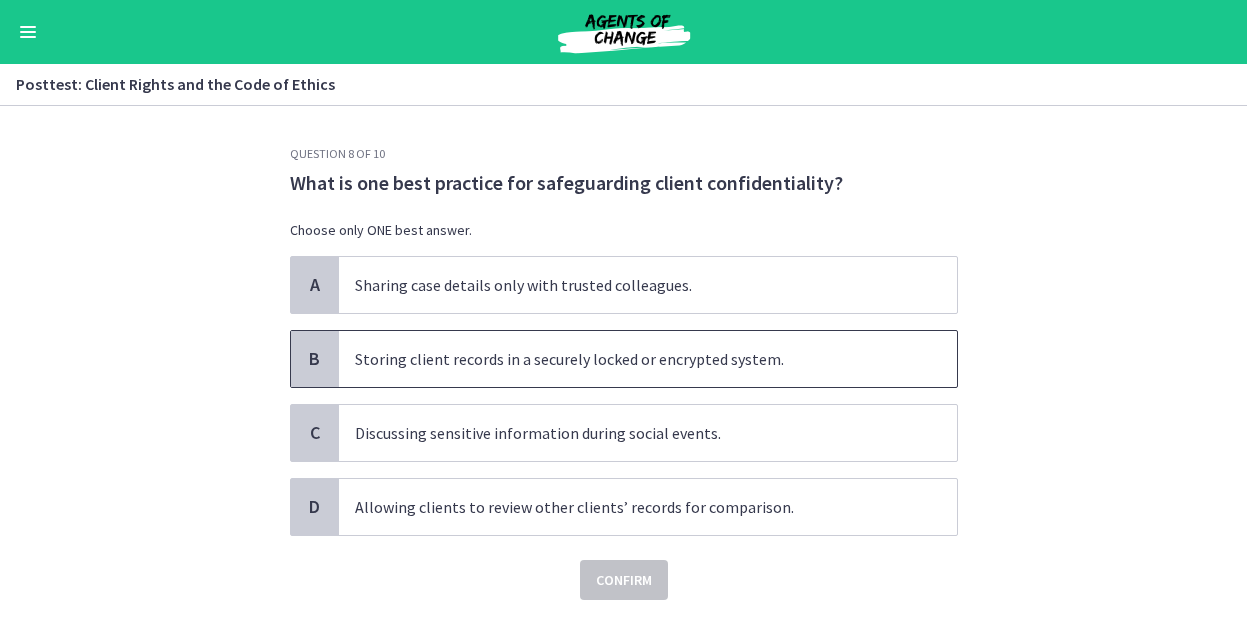 click on "Storing client records in a securely locked or encrypted system." at bounding box center (648, 359) 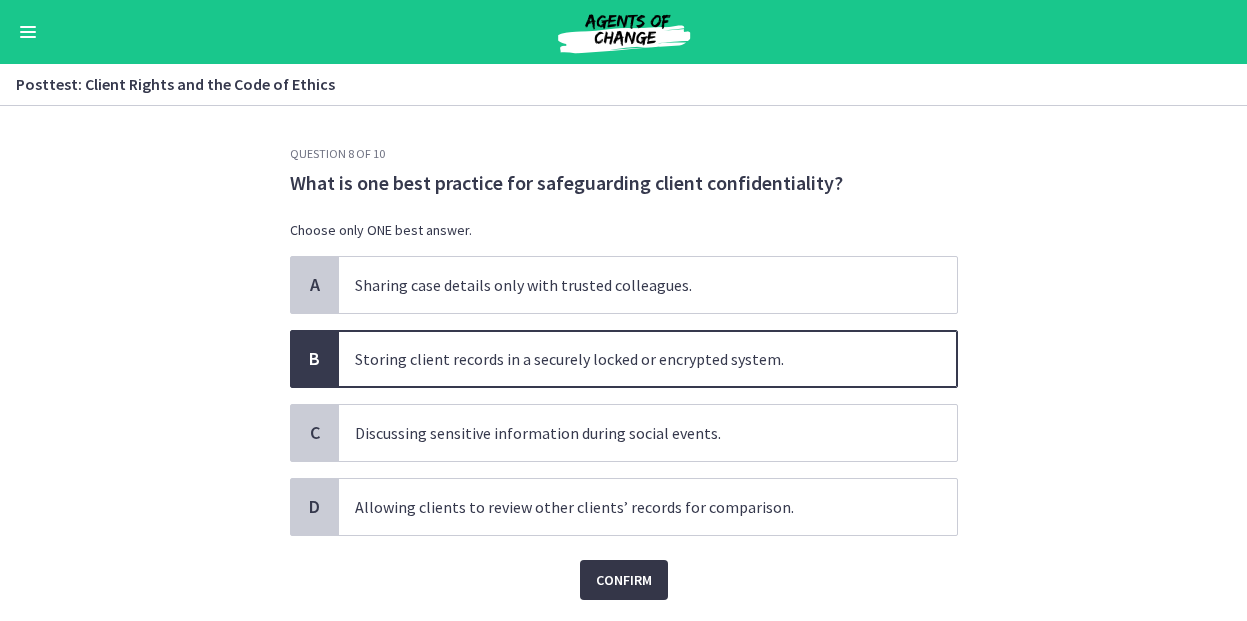 click on "Confirm" at bounding box center (624, 580) 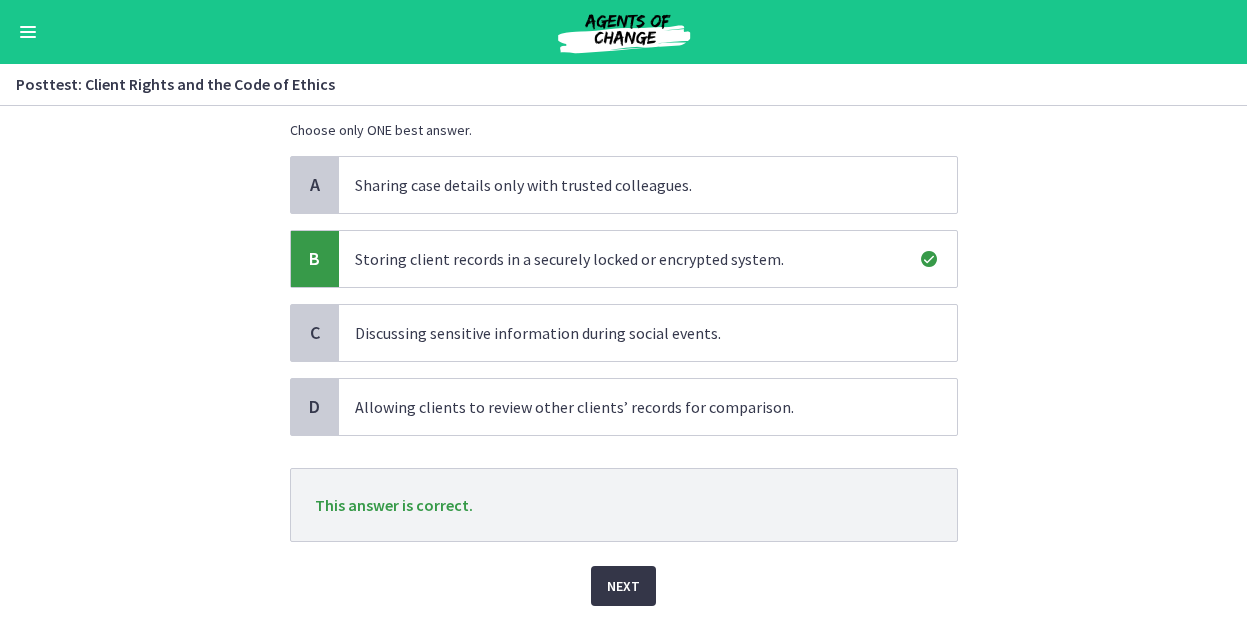 scroll, scrollTop: 101, scrollLeft: 0, axis: vertical 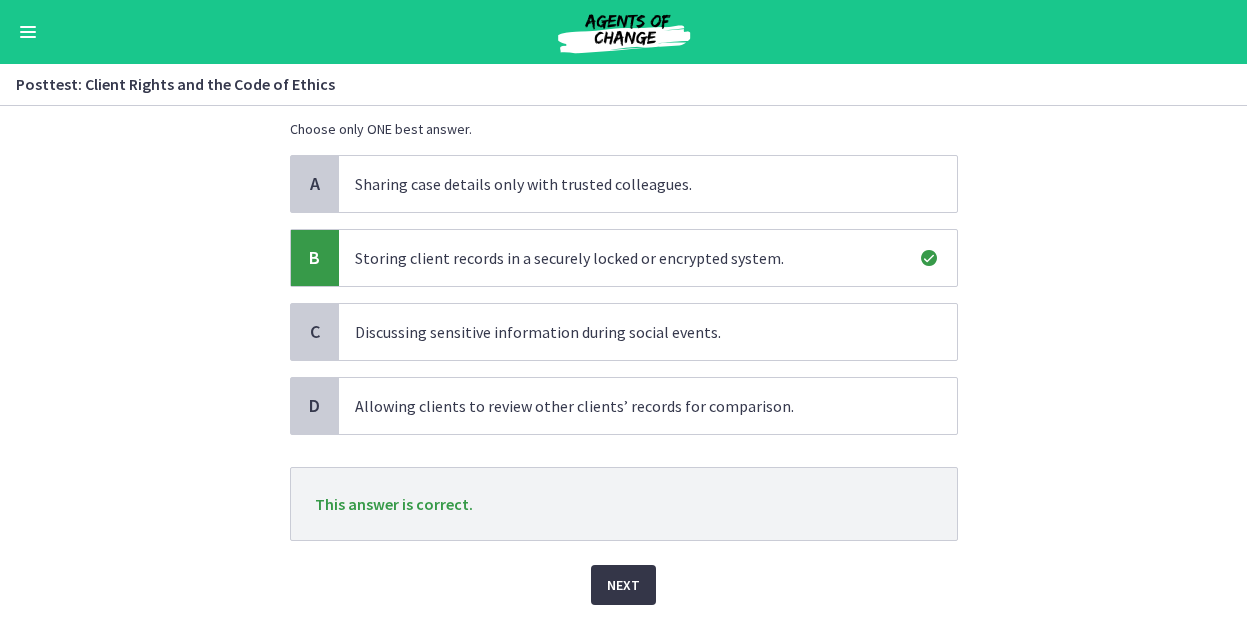 click on "Next" at bounding box center (623, 585) 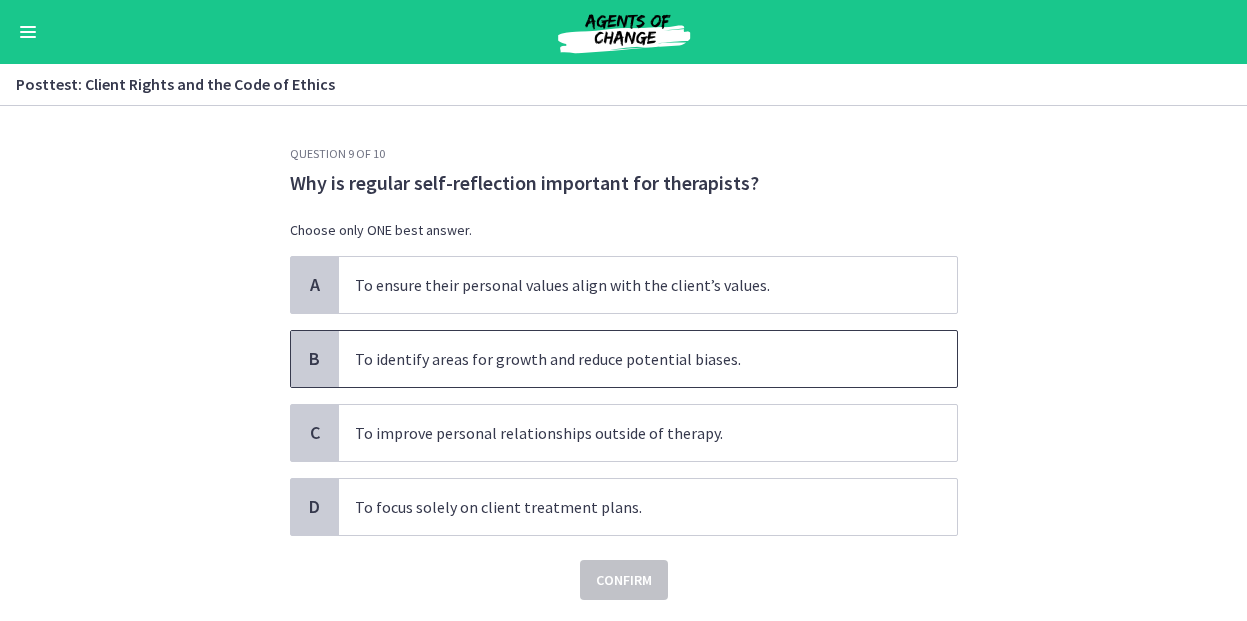 click on "To identify areas for growth and reduce potential biases." at bounding box center [648, 359] 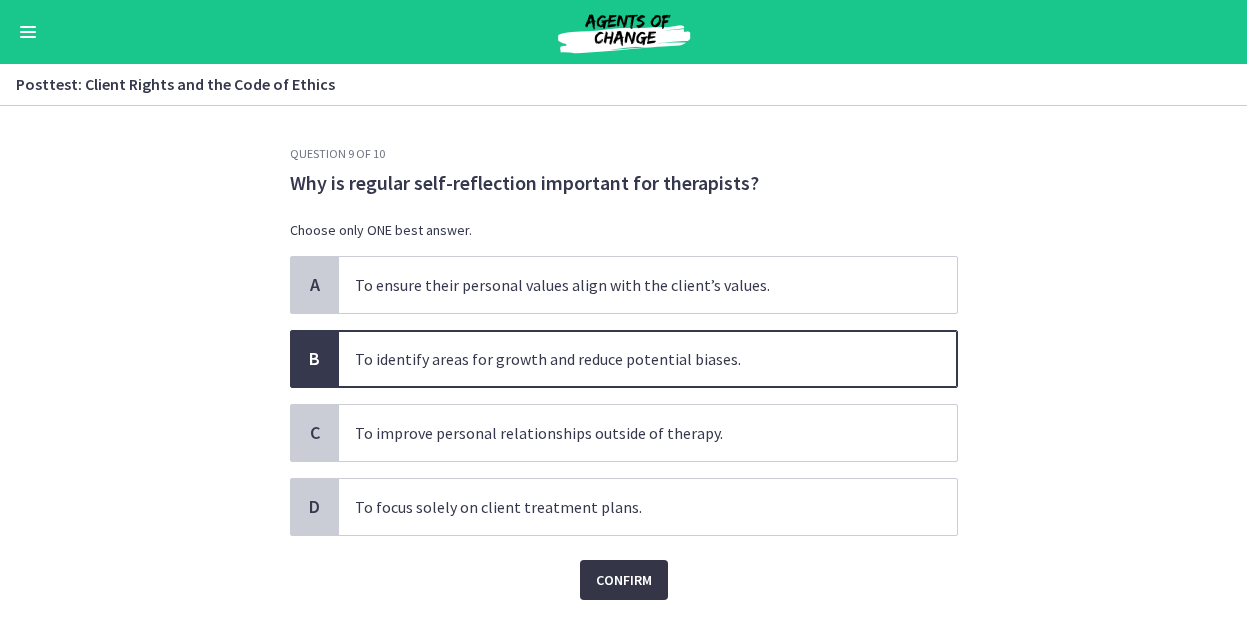 click on "Confirm" at bounding box center (624, 580) 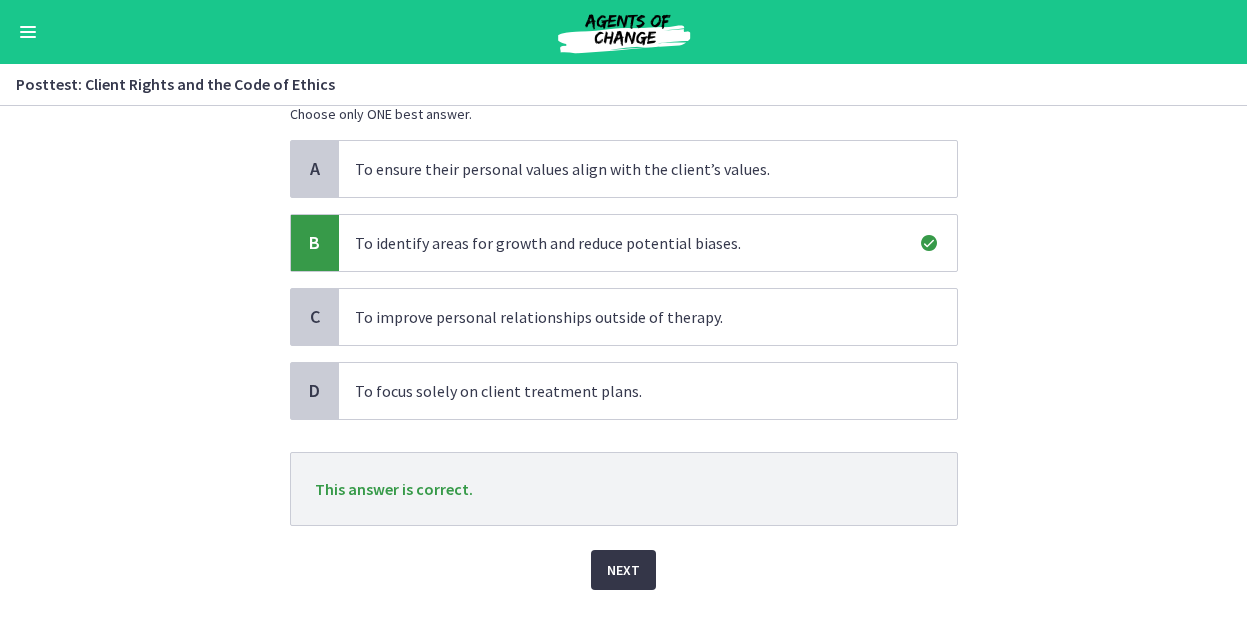 scroll, scrollTop: 119, scrollLeft: 0, axis: vertical 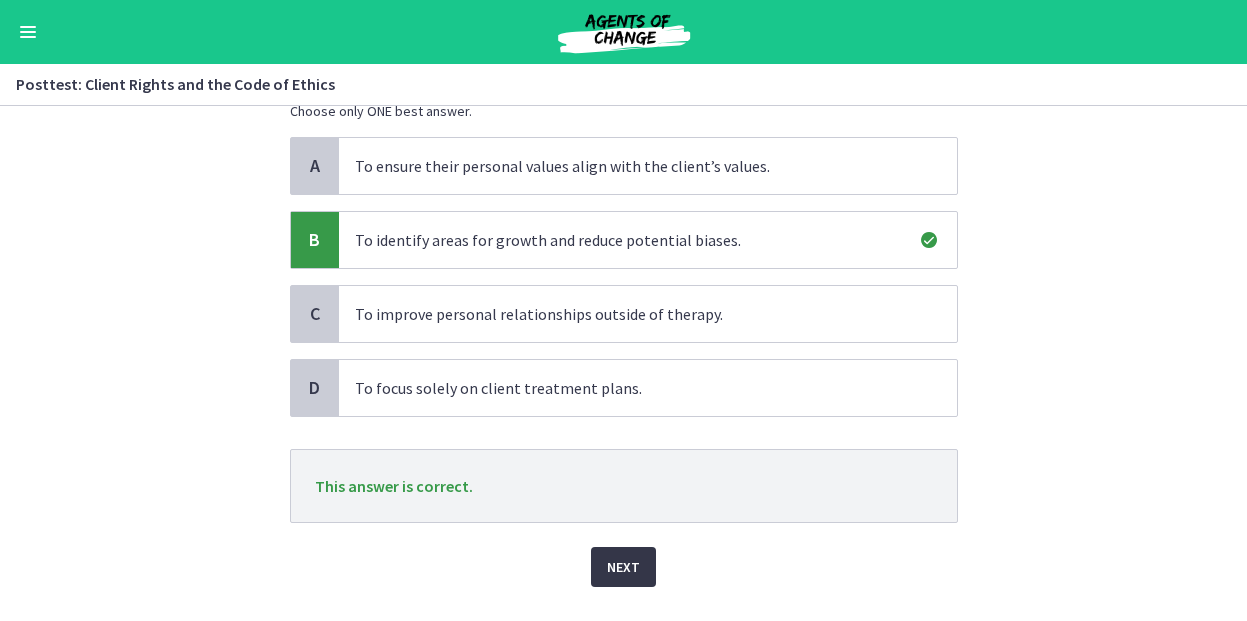 click on "Next" at bounding box center (623, 567) 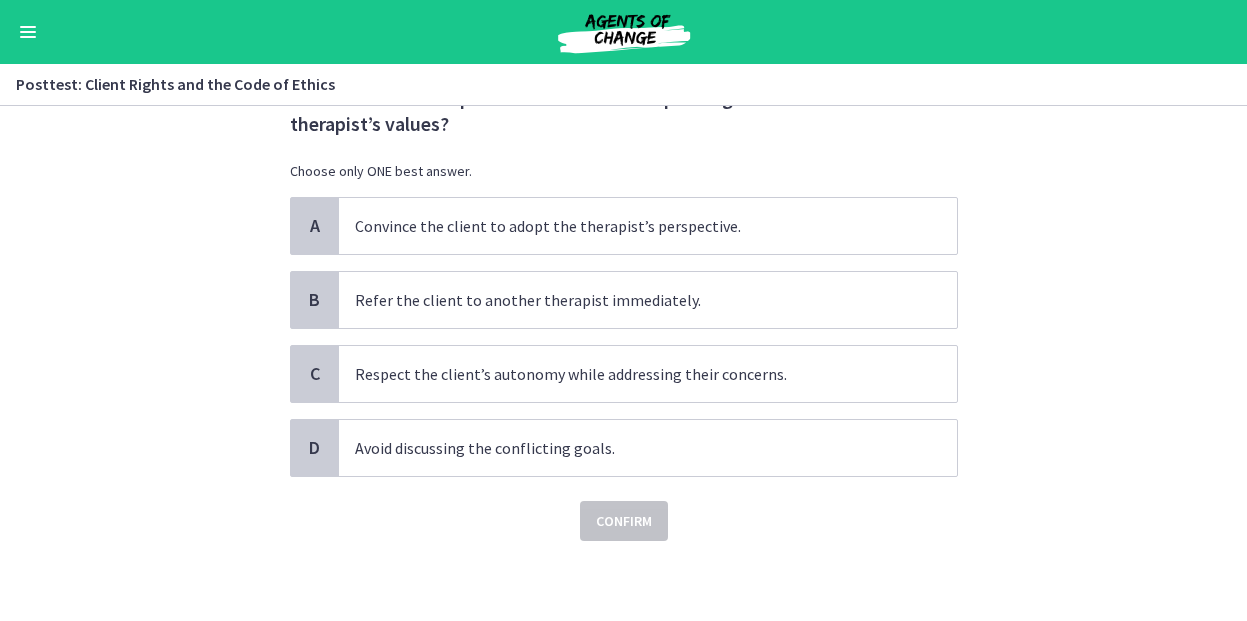 scroll, scrollTop: 0, scrollLeft: 0, axis: both 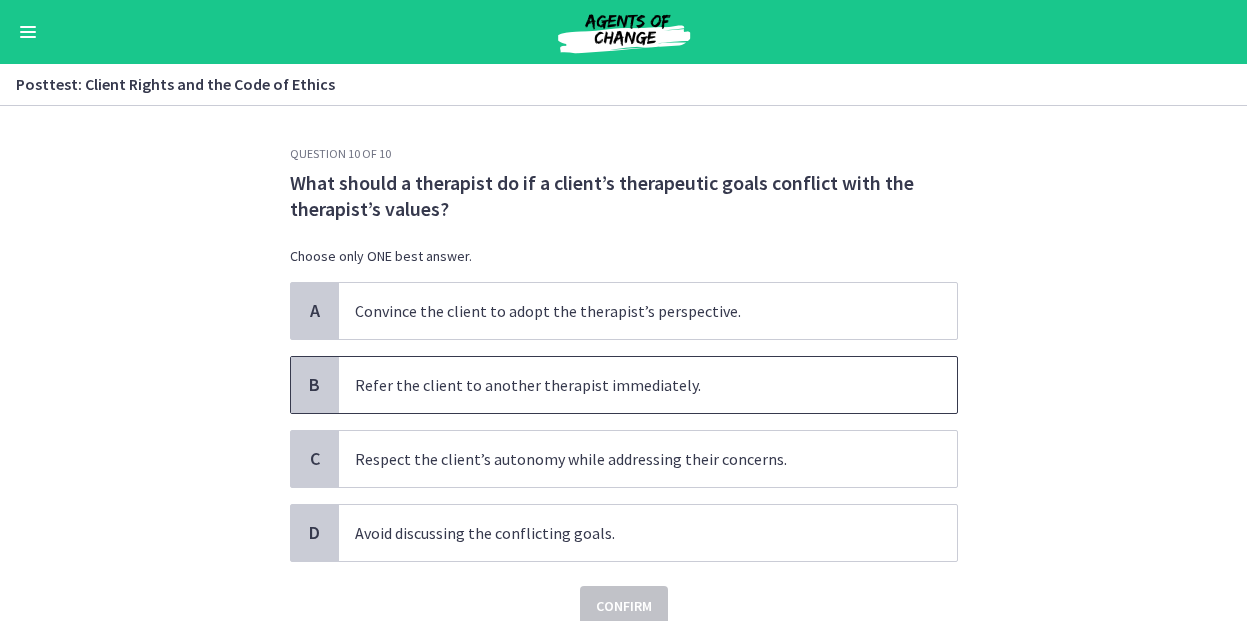 click on "Refer the client to another therapist immediately." at bounding box center [648, 385] 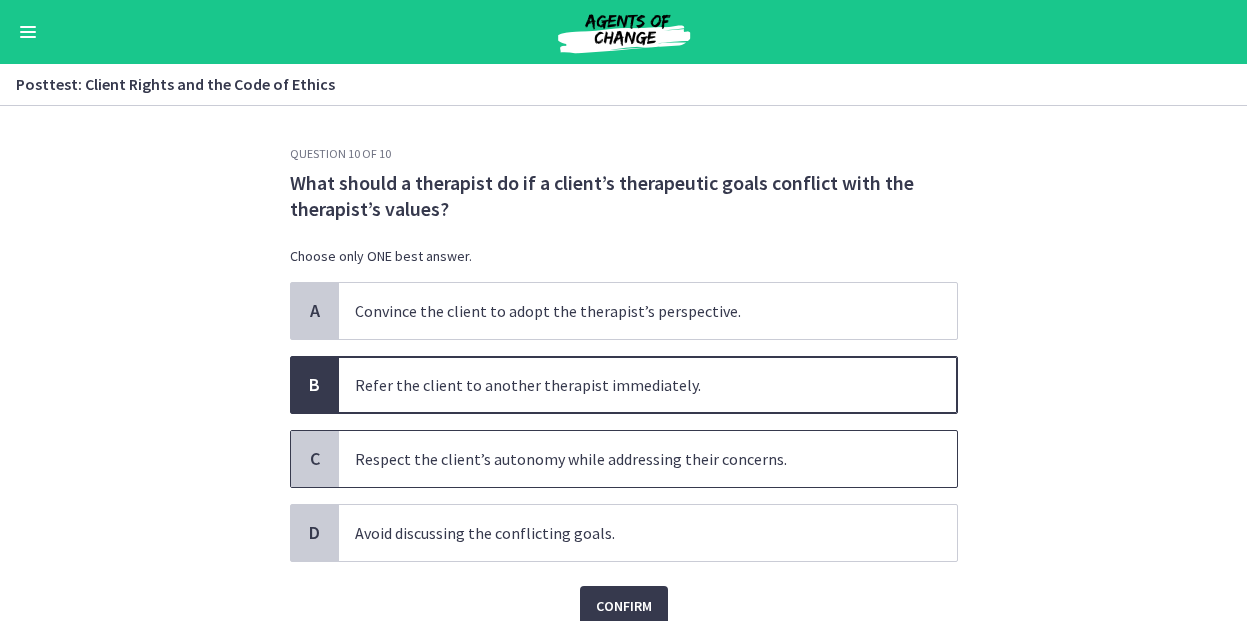 scroll, scrollTop: 46, scrollLeft: 0, axis: vertical 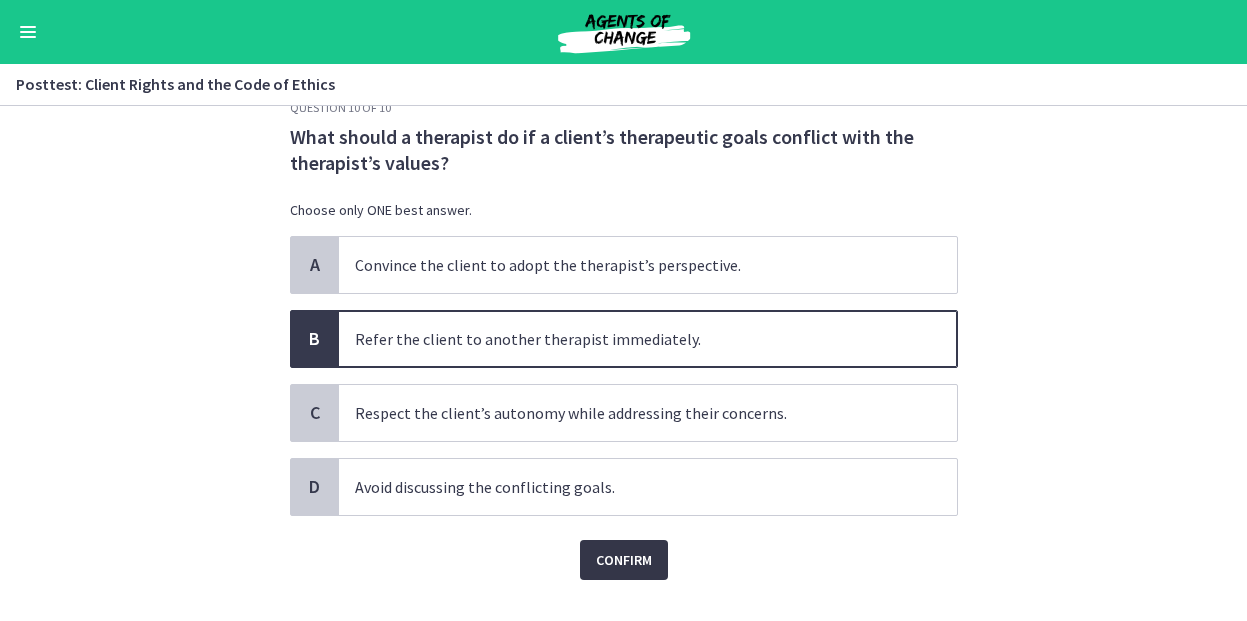 click on "Confirm" at bounding box center (624, 560) 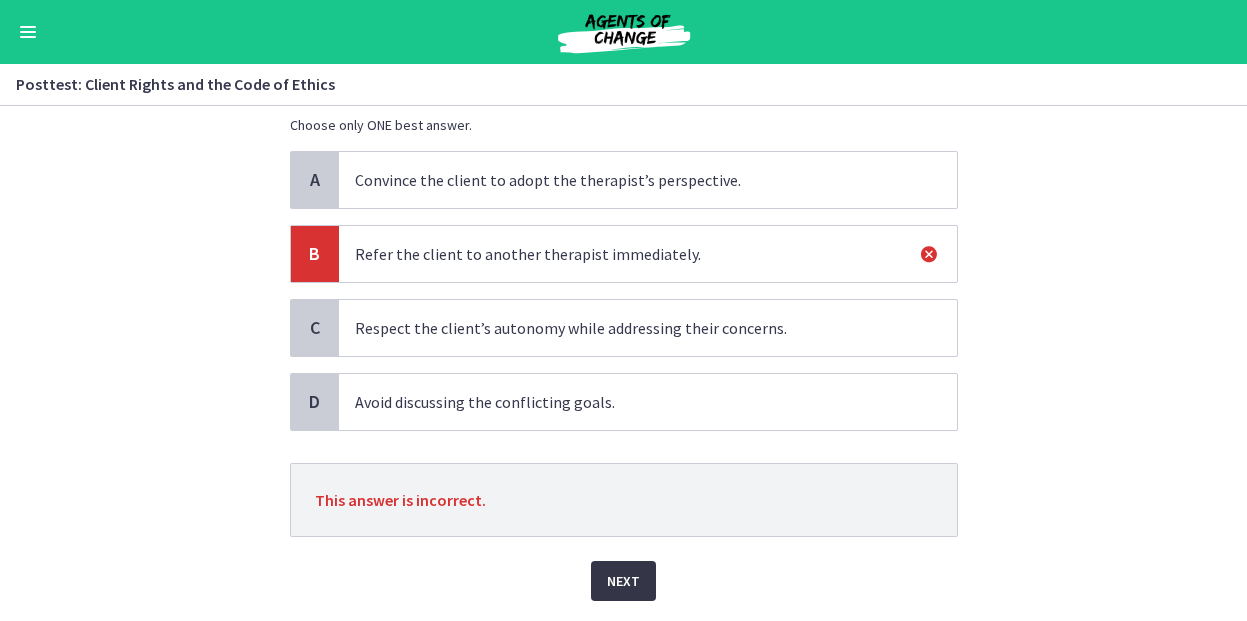 scroll, scrollTop: 132, scrollLeft: 0, axis: vertical 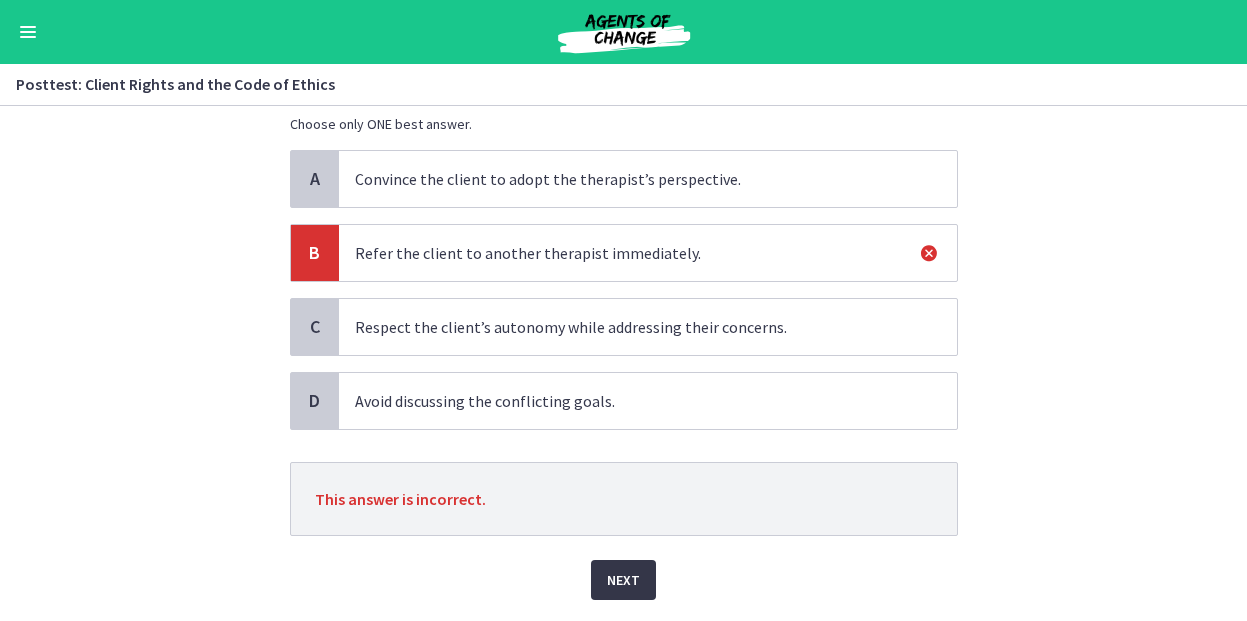 click on "Next" at bounding box center (623, 580) 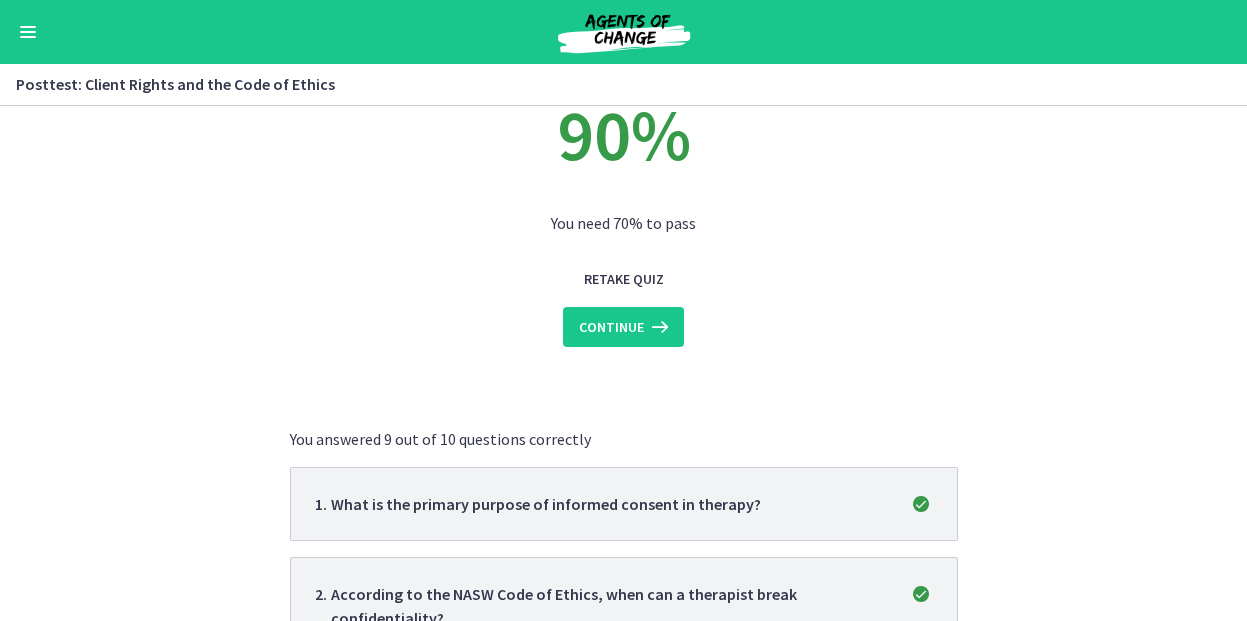 scroll, scrollTop: 124, scrollLeft: 0, axis: vertical 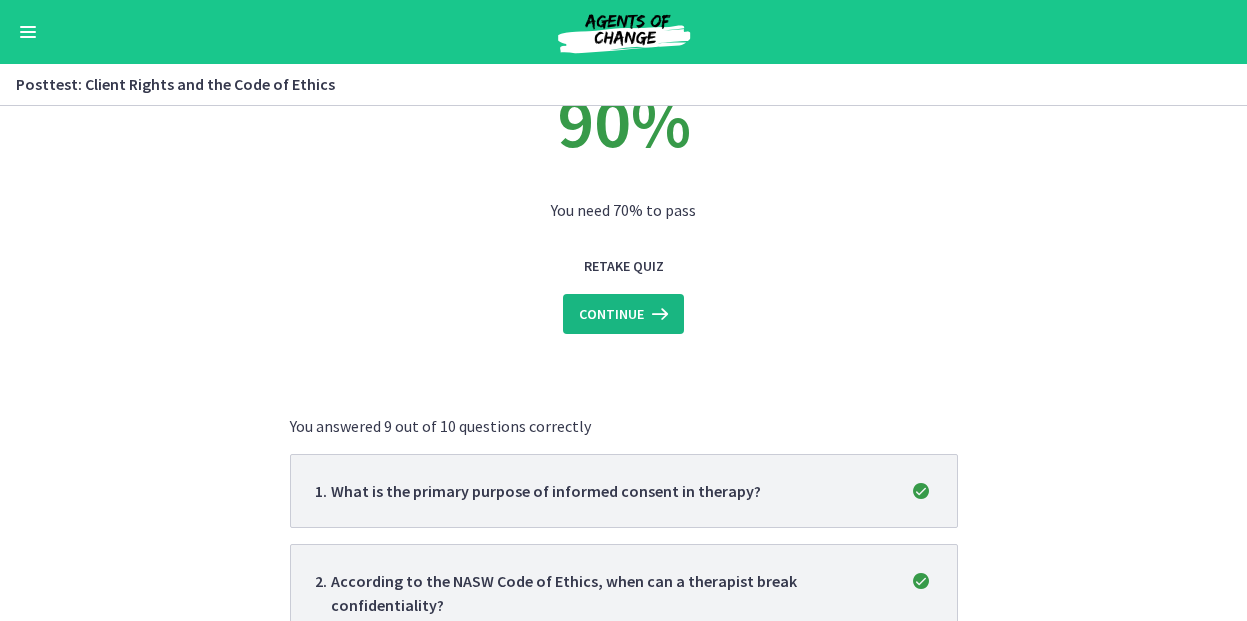 click on "Continue" at bounding box center [611, 314] 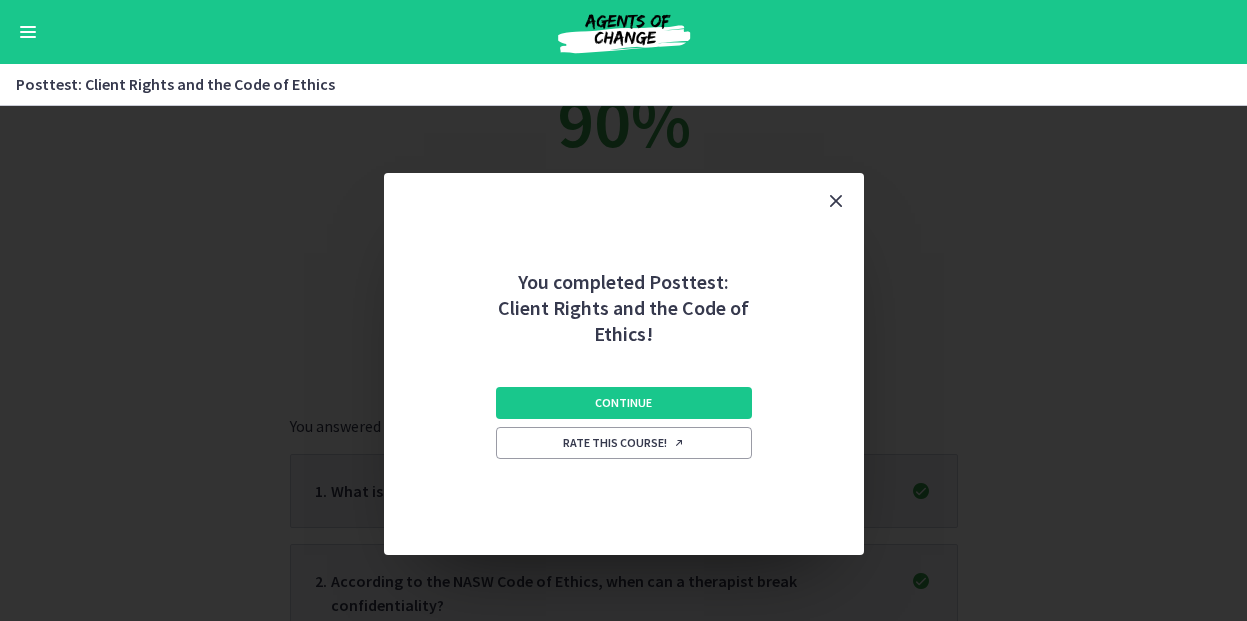 scroll, scrollTop: 0, scrollLeft: 0, axis: both 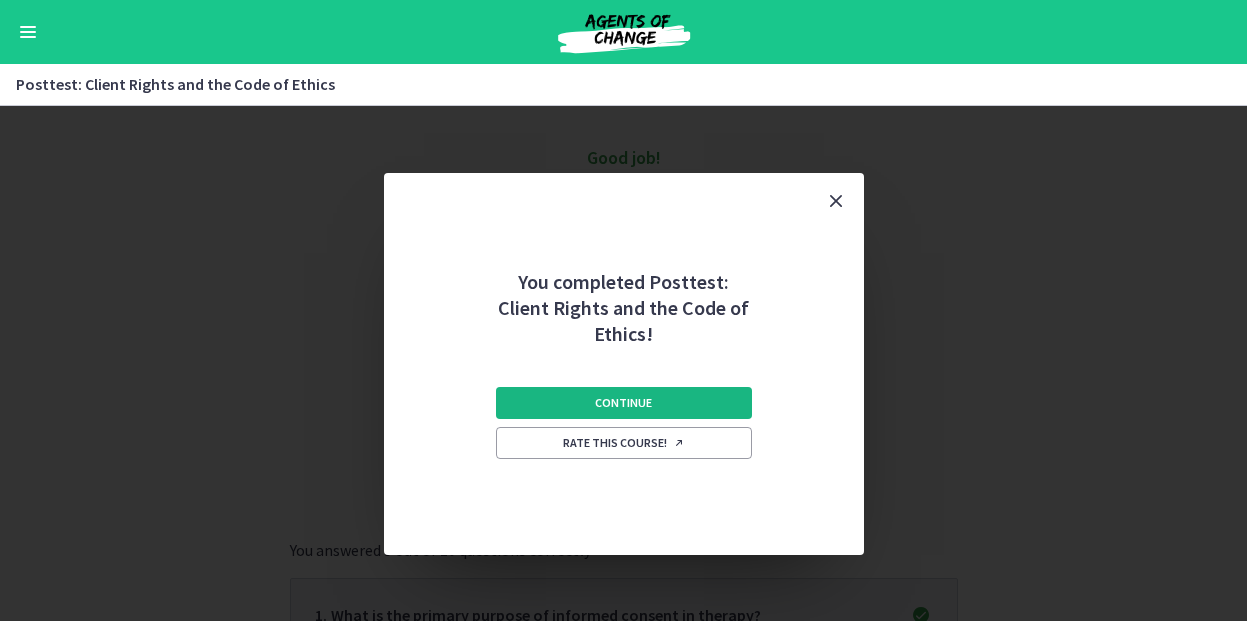 click on "Continue" at bounding box center (623, 403) 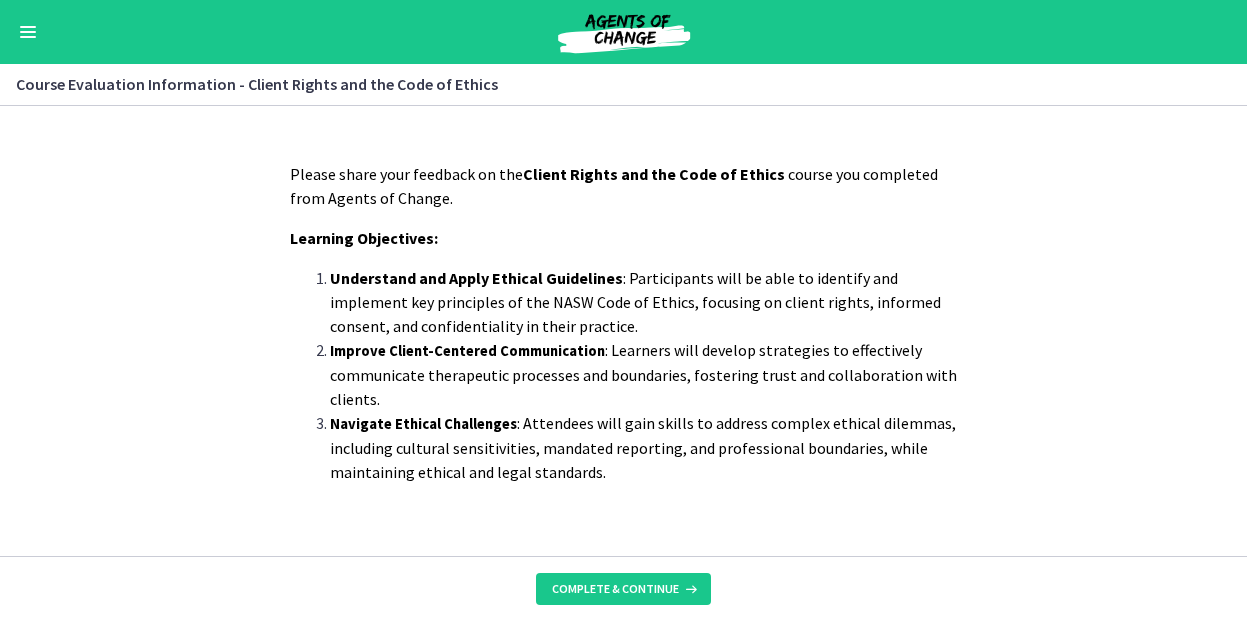 scroll, scrollTop: 23, scrollLeft: 0, axis: vertical 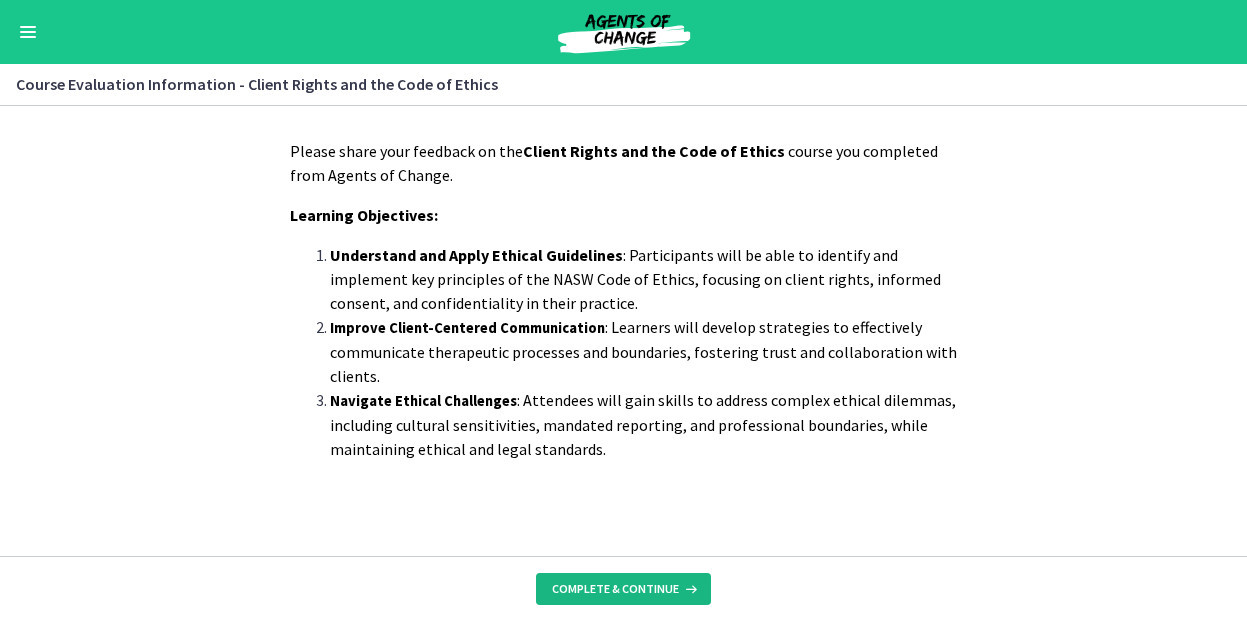 click on "Complete & continue" at bounding box center (615, 589) 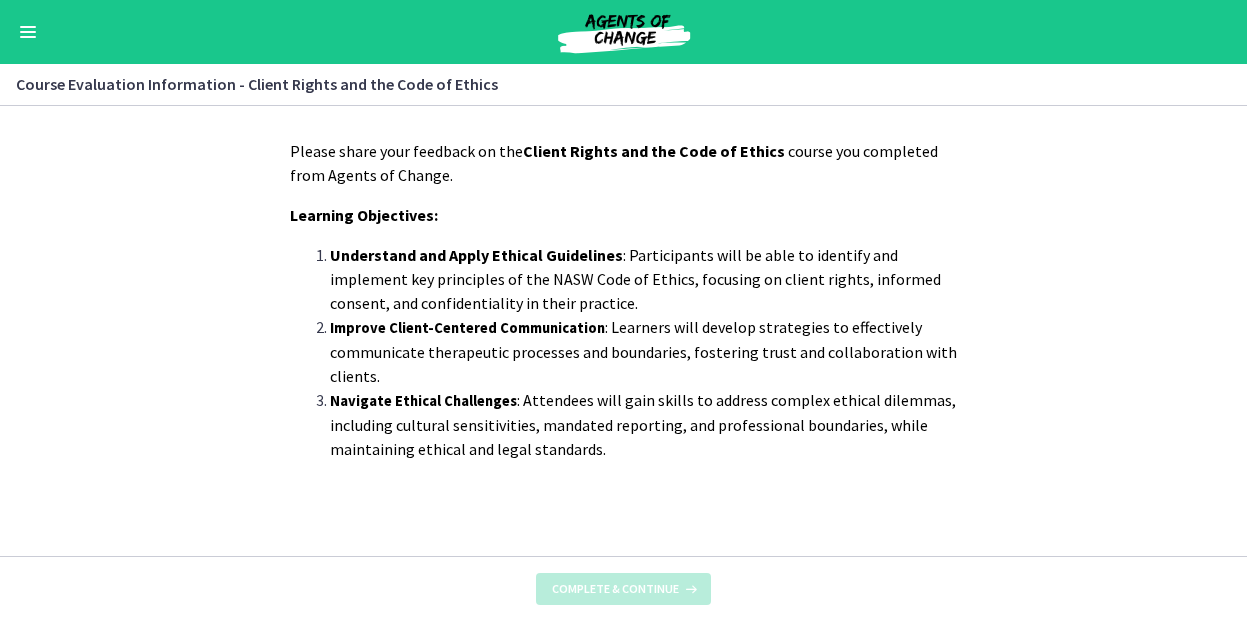 scroll, scrollTop: 0, scrollLeft: 0, axis: both 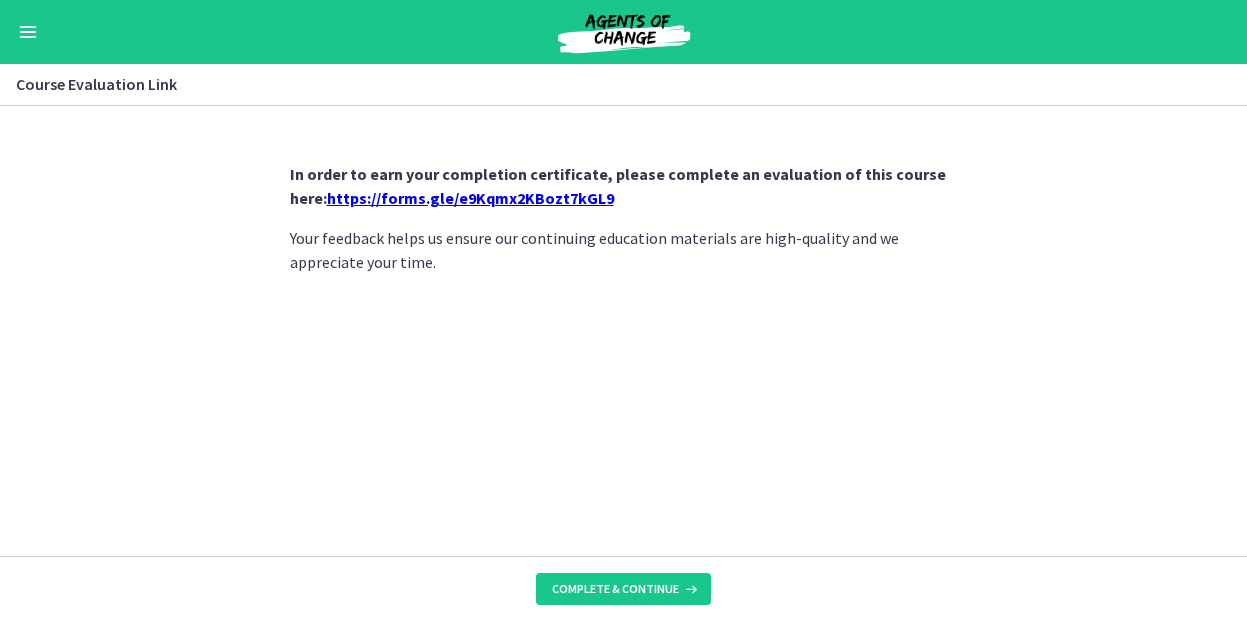 click on "https://forms.gle/e9Kqmx2KBozt7kGL9" at bounding box center (470, 198) 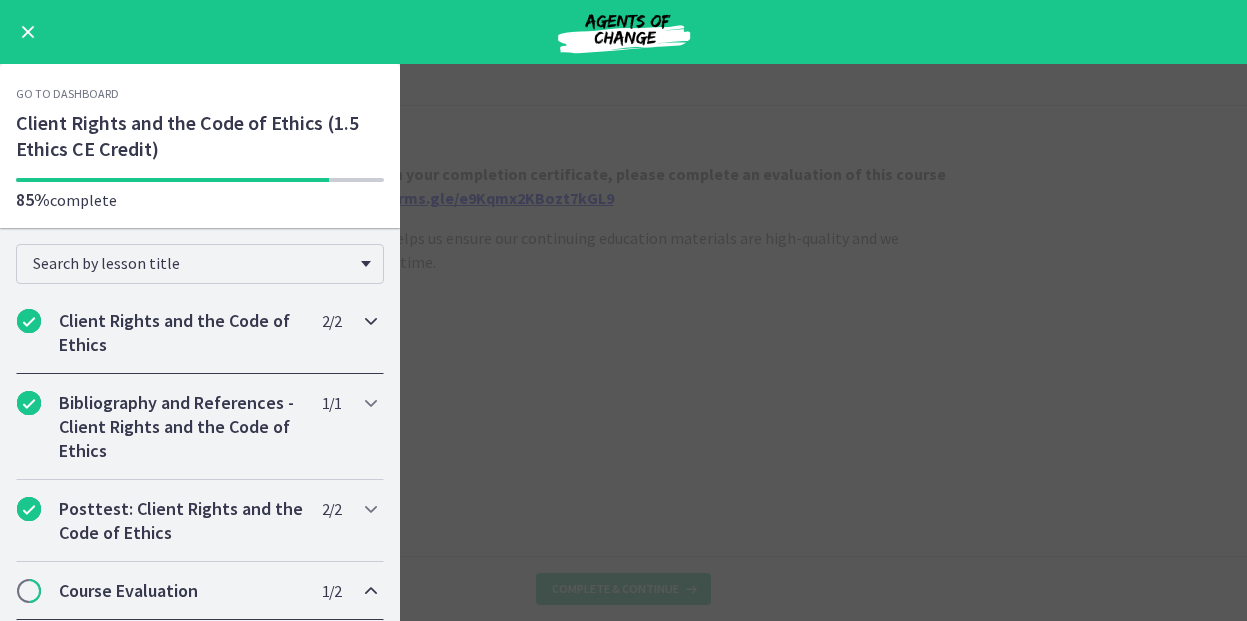scroll, scrollTop: 167, scrollLeft: 0, axis: vertical 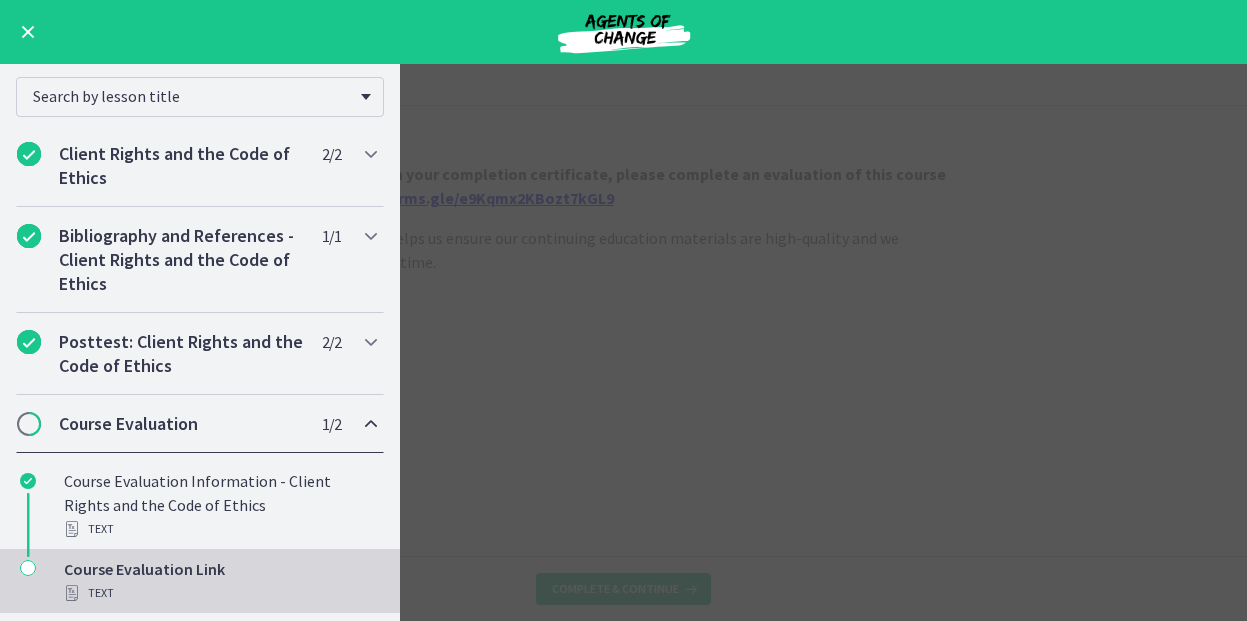 click on "Course Evaluation" at bounding box center (181, 424) 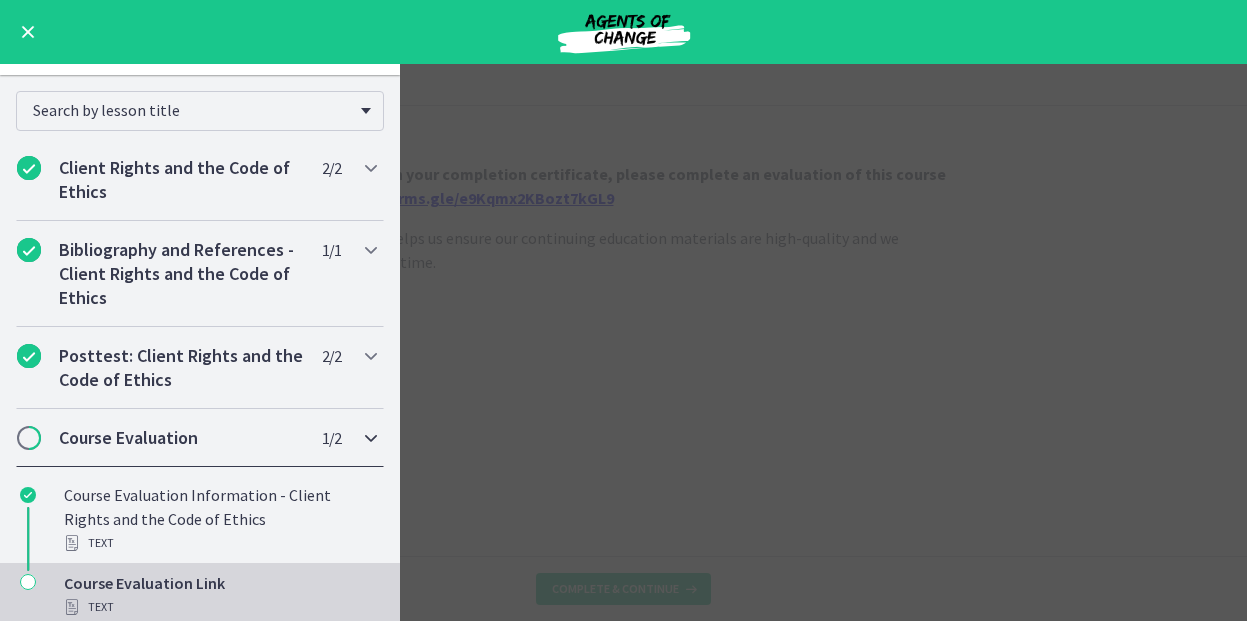 scroll, scrollTop: 0, scrollLeft: 0, axis: both 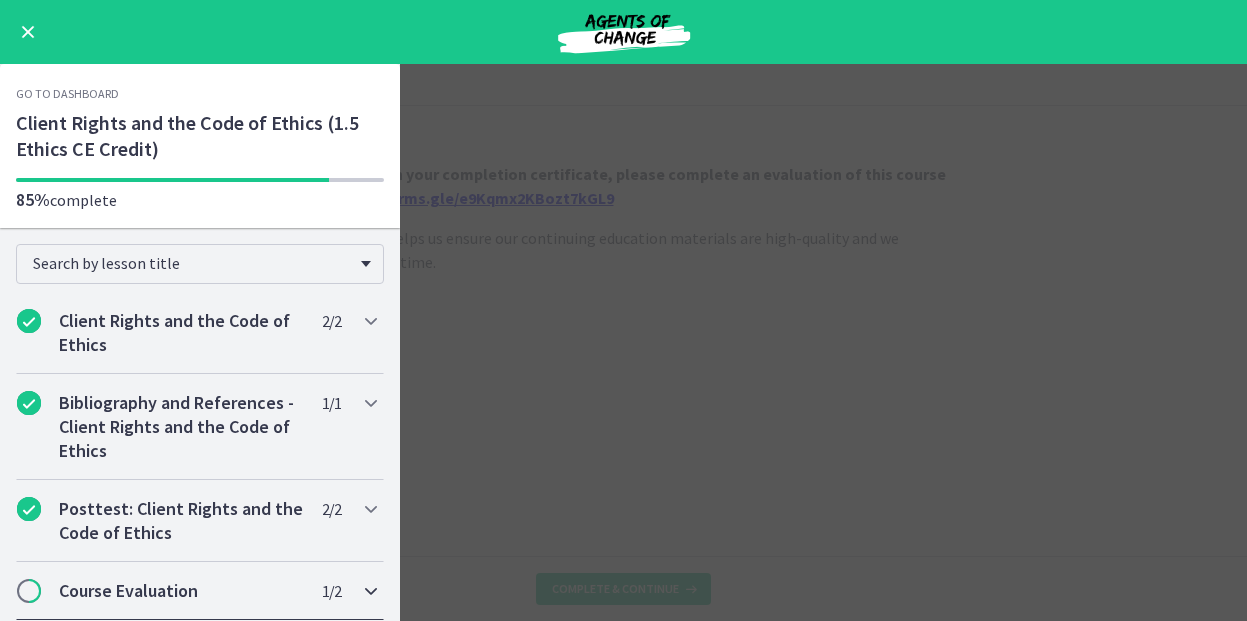 click on "Course Evaluation" at bounding box center (181, 591) 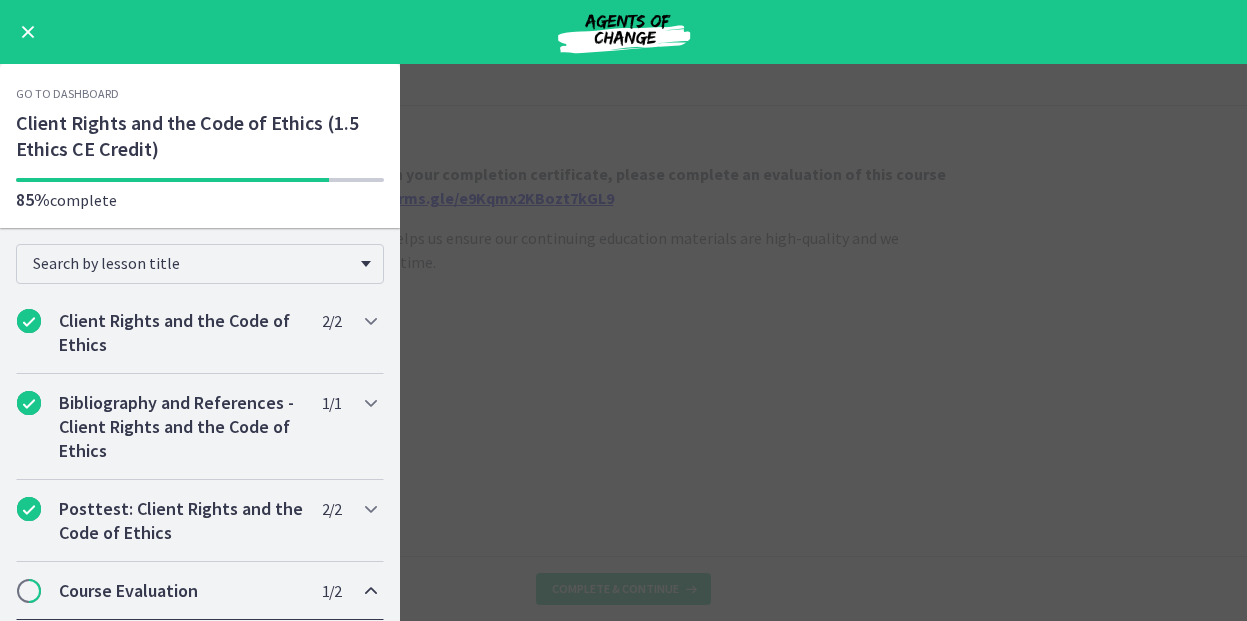 click on "Course Evaluation Link
Enable fullscreen
In order to earn your completion certificate, please complete an evaluation of this course here:  https://forms.example.com Your feedback helps us ensure our continuing education materials are high-quality and we appreciate your time.
Complete & continue" at bounding box center (623, 342) 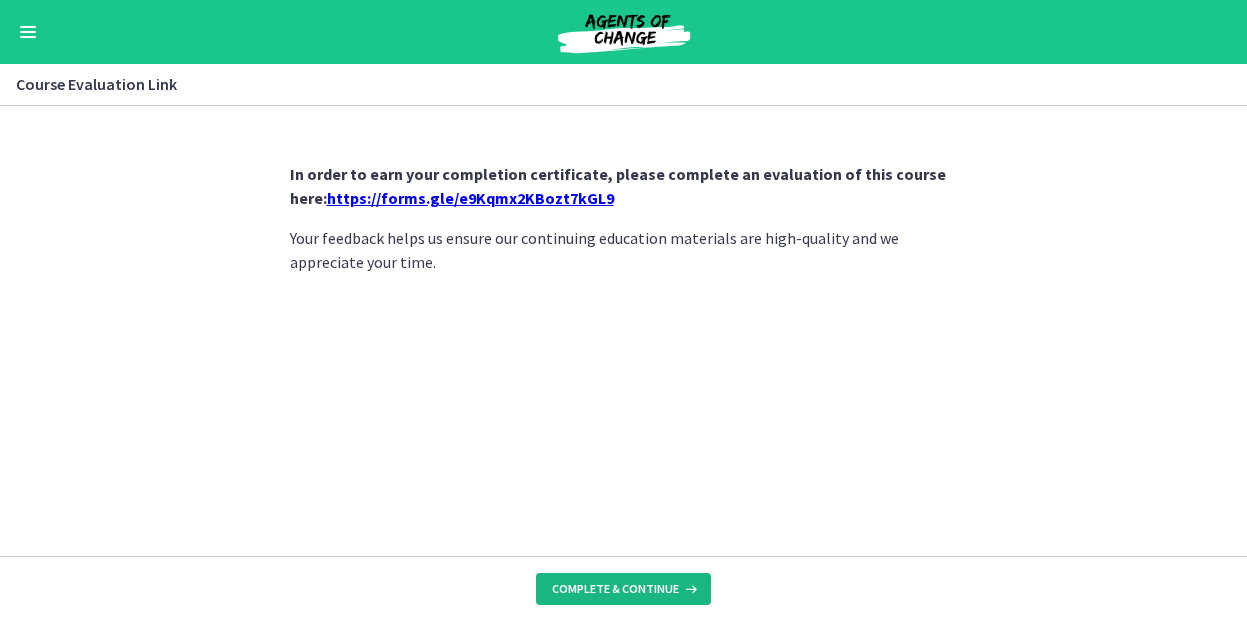 click on "Complete & continue" at bounding box center (615, 589) 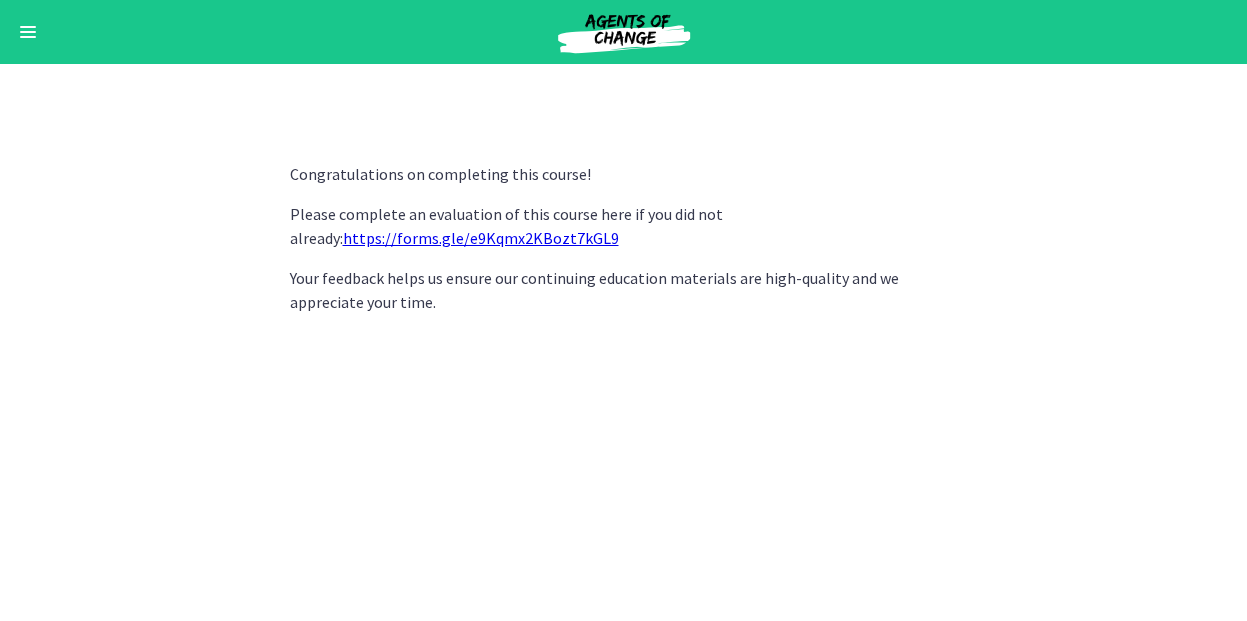 click at bounding box center [28, 32] 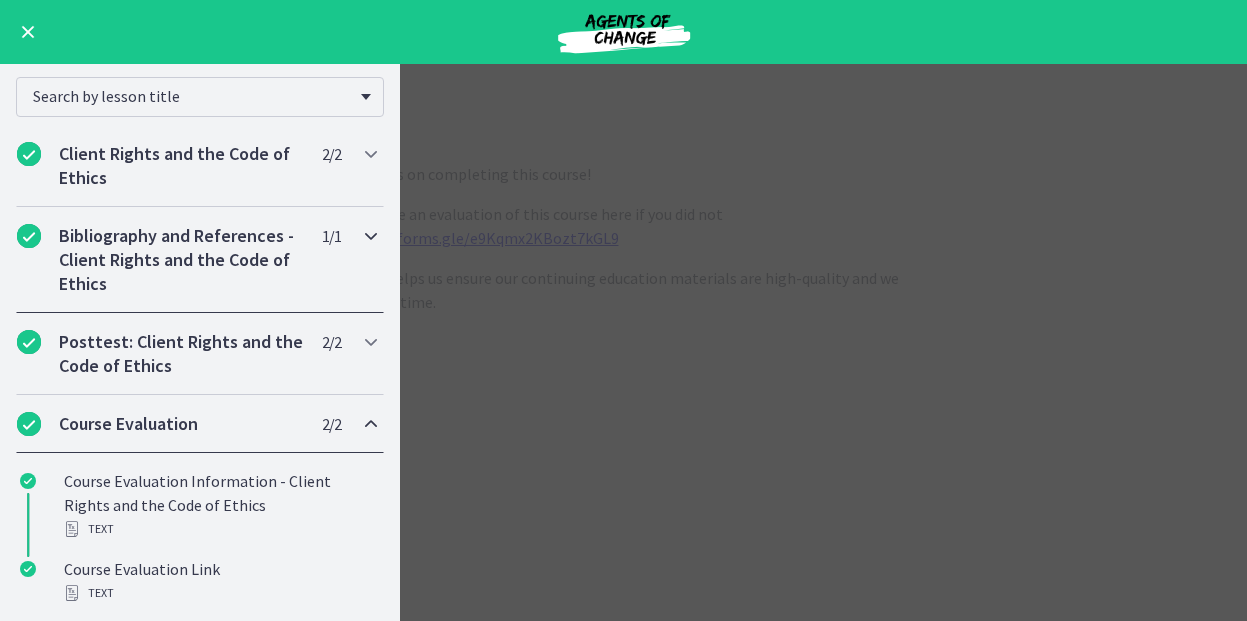scroll, scrollTop: 0, scrollLeft: 0, axis: both 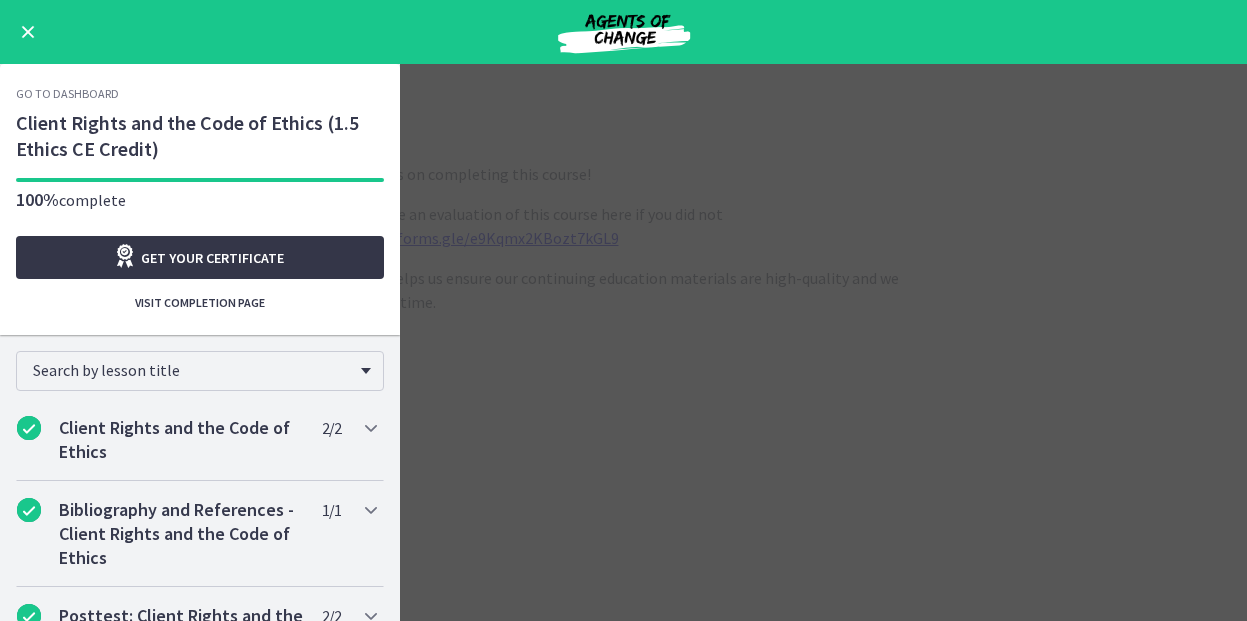 click on "Get your certificate" at bounding box center [212, 258] 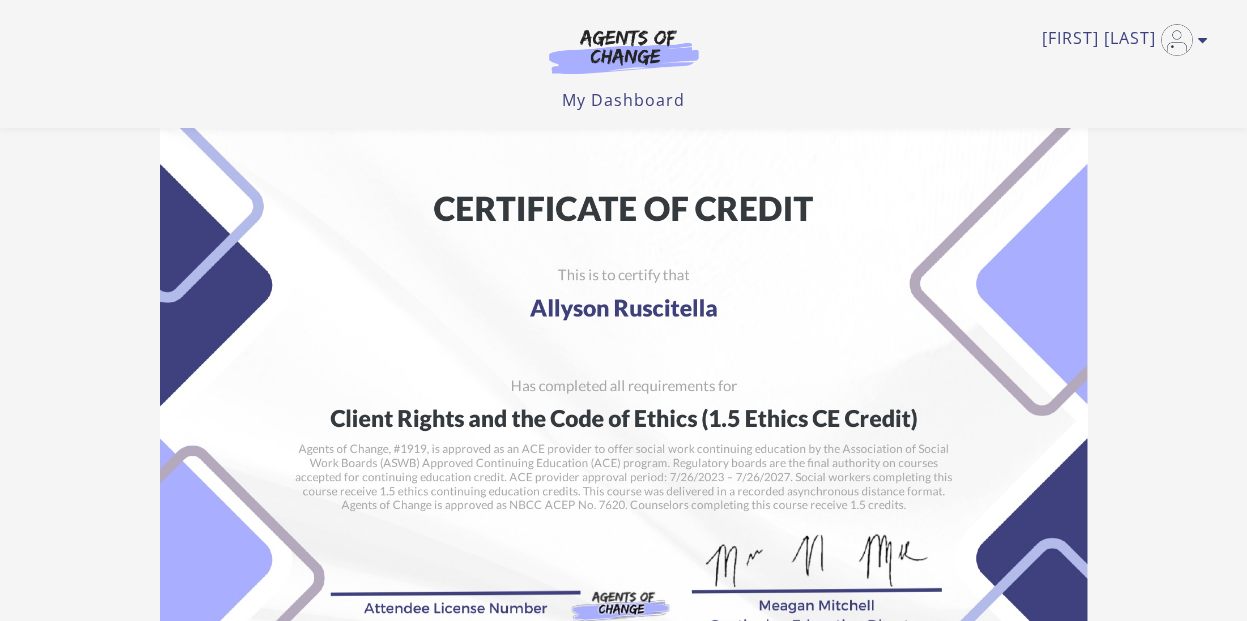 scroll, scrollTop: 182, scrollLeft: 0, axis: vertical 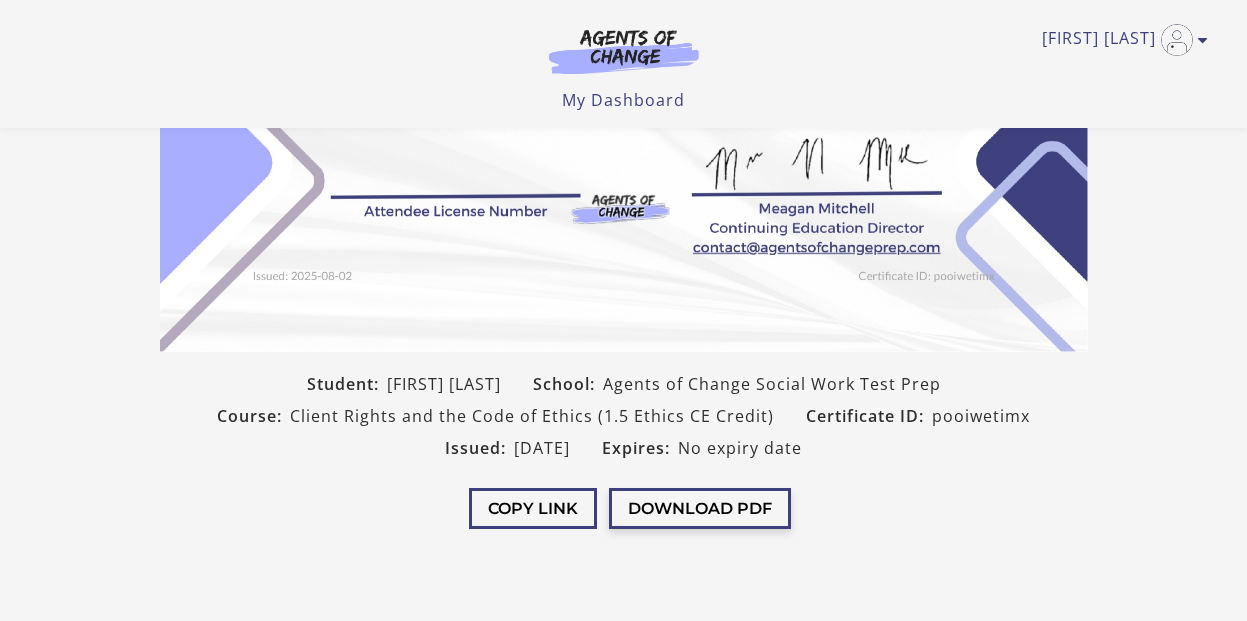 click on "Download PDF" at bounding box center (700, 508) 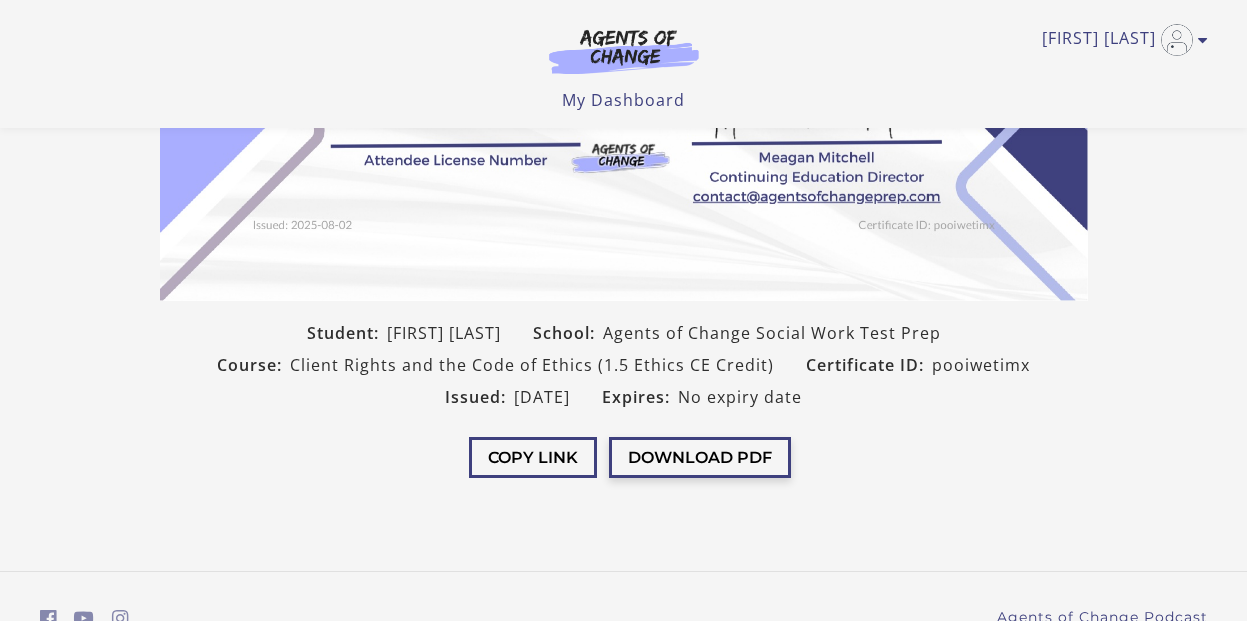 scroll, scrollTop: 450, scrollLeft: 0, axis: vertical 